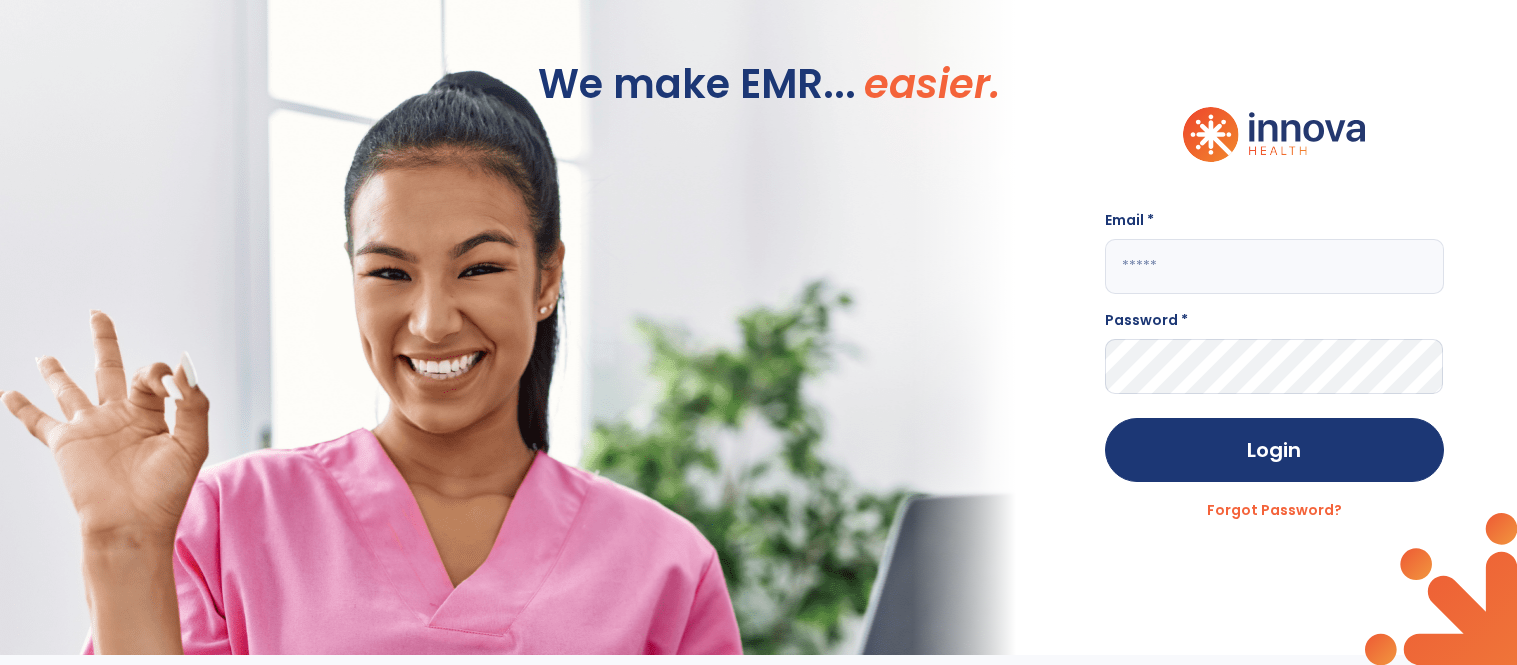 scroll, scrollTop: 0, scrollLeft: 0, axis: both 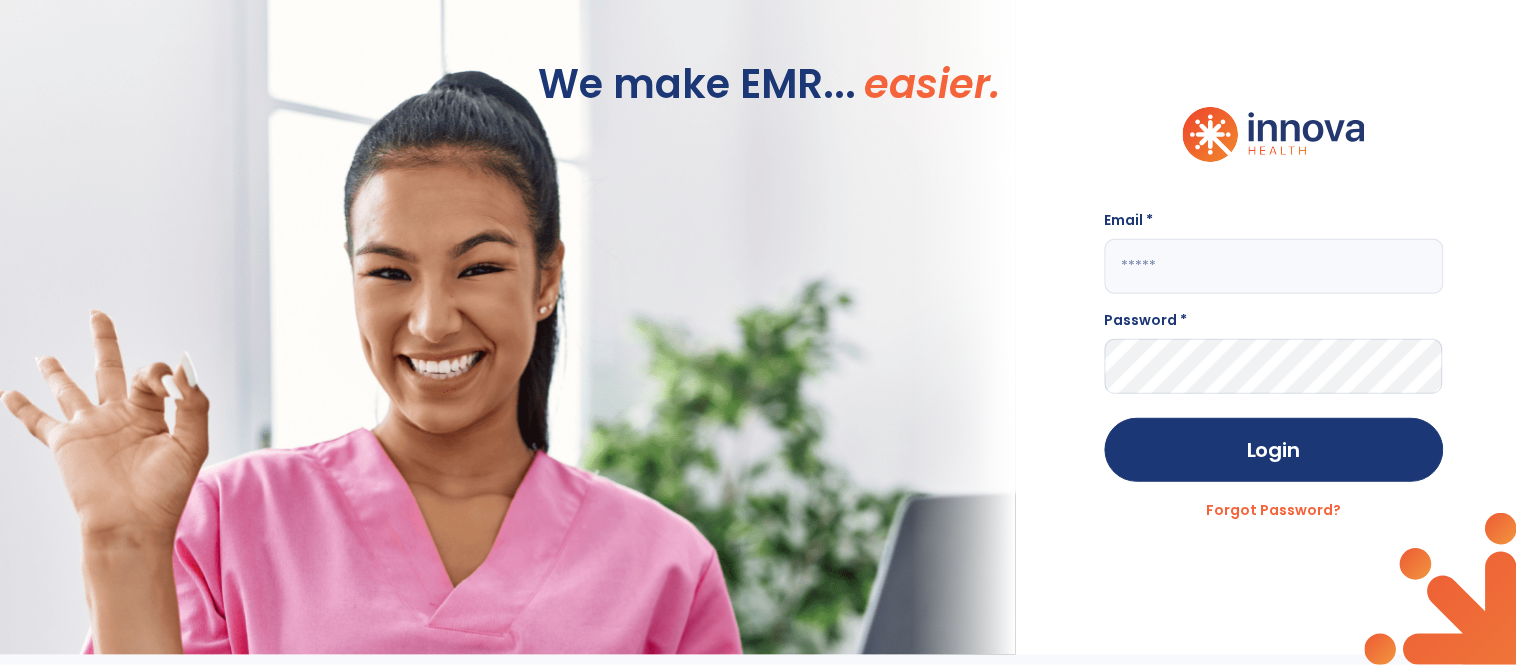 click 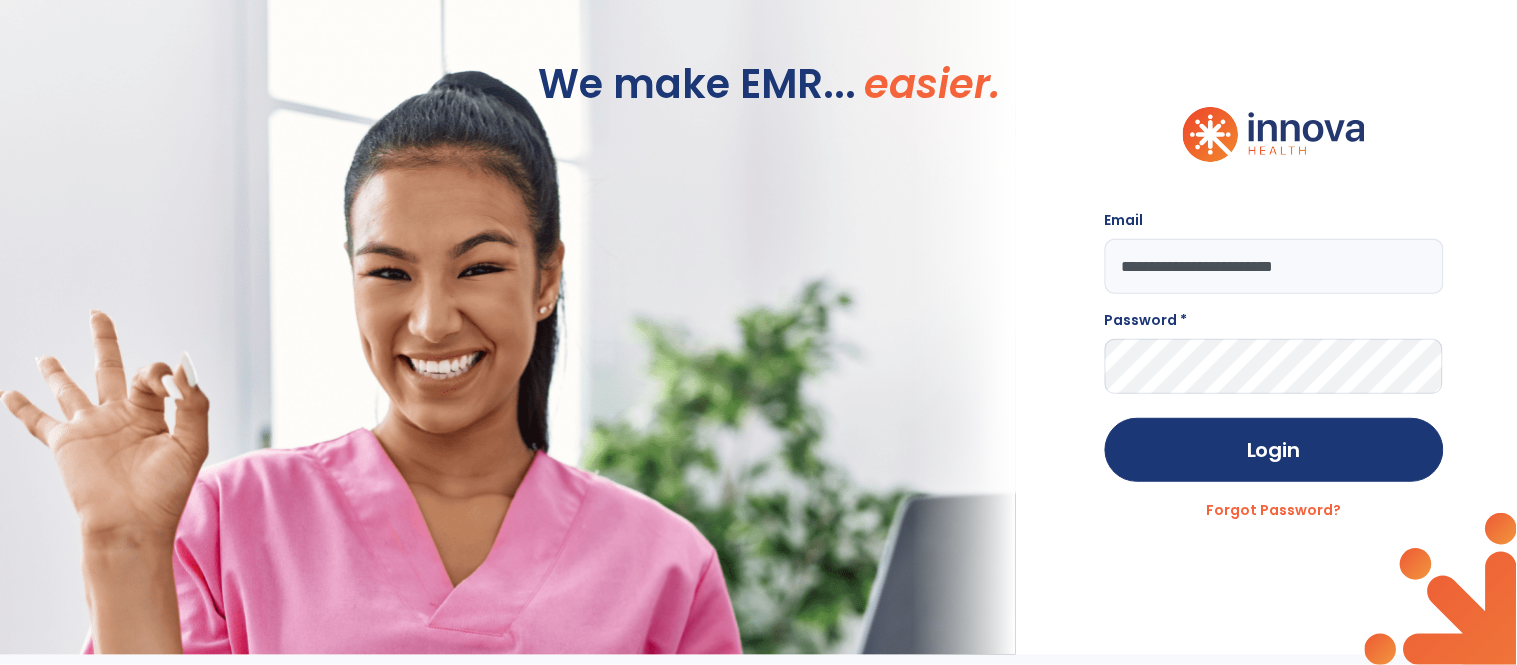 type on "**********" 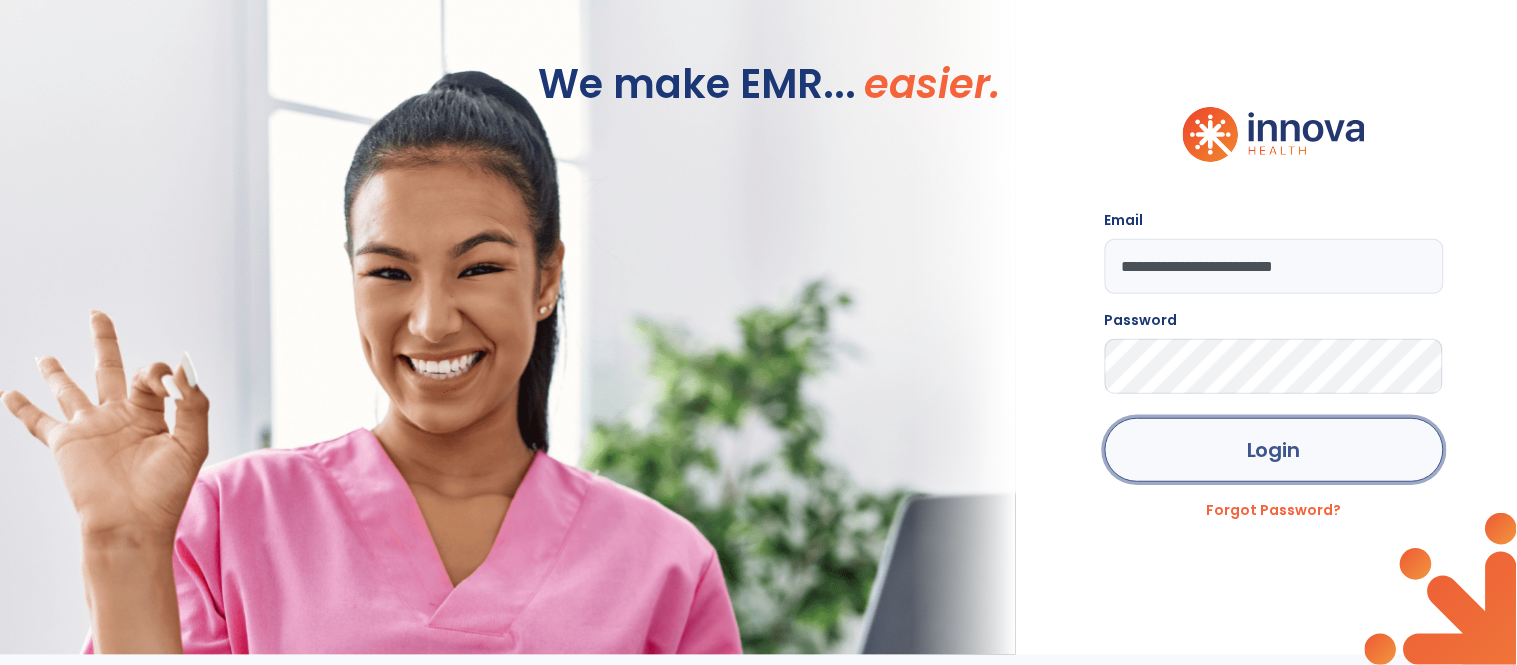 click on "Login" 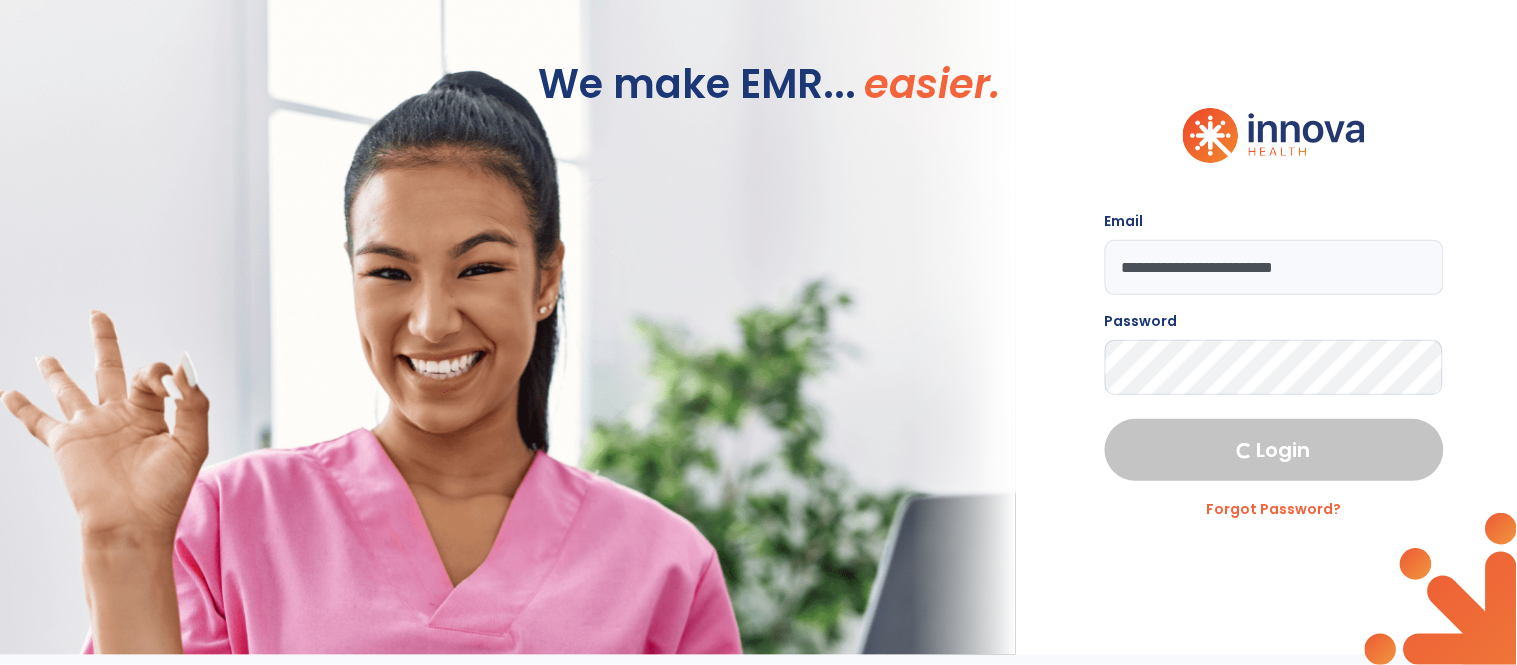 select on "****" 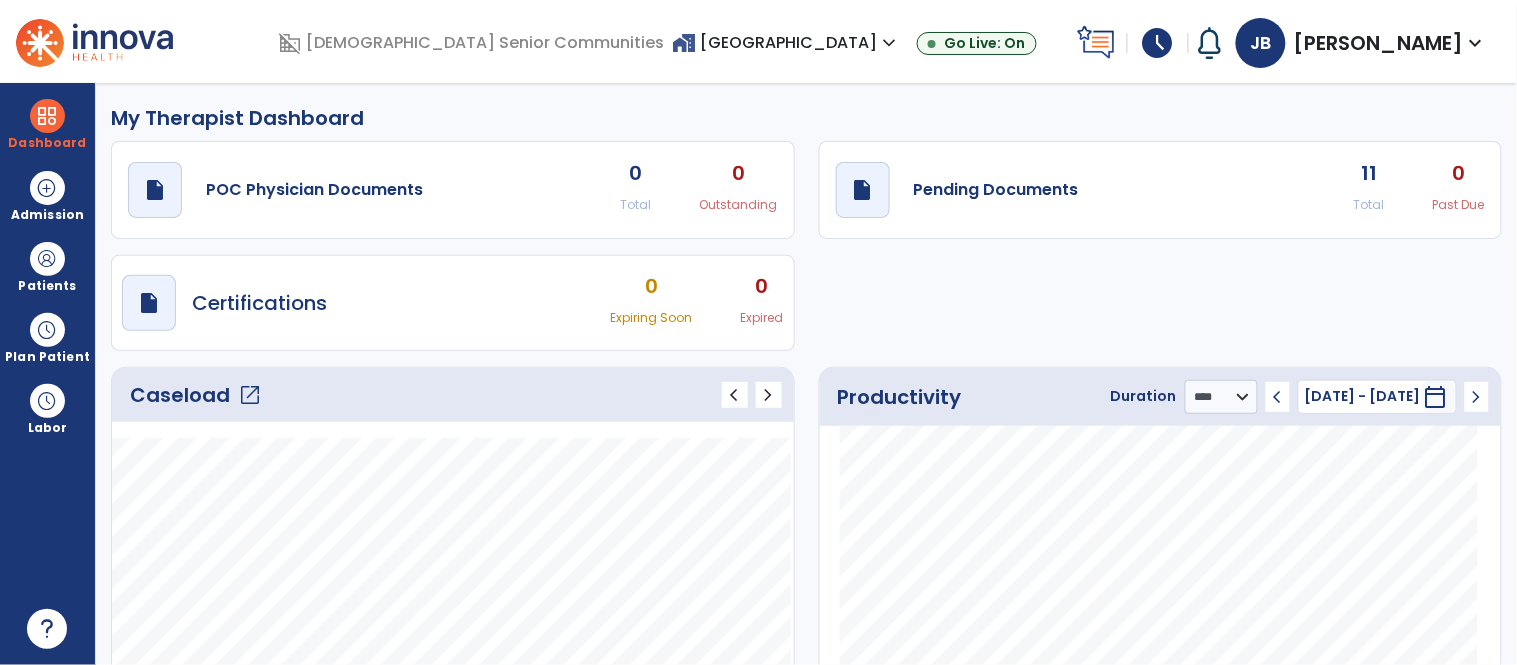 click on "open_in_new" 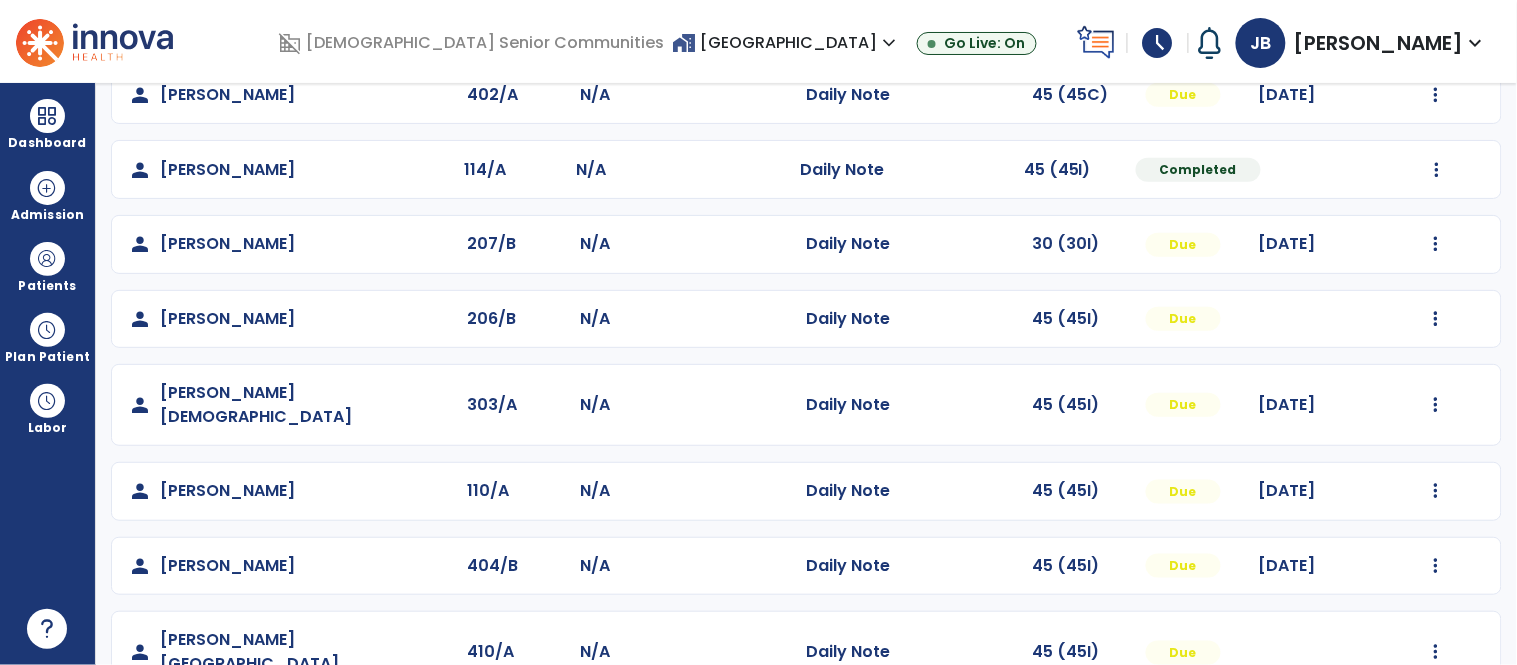 scroll, scrollTop: 343, scrollLeft: 0, axis: vertical 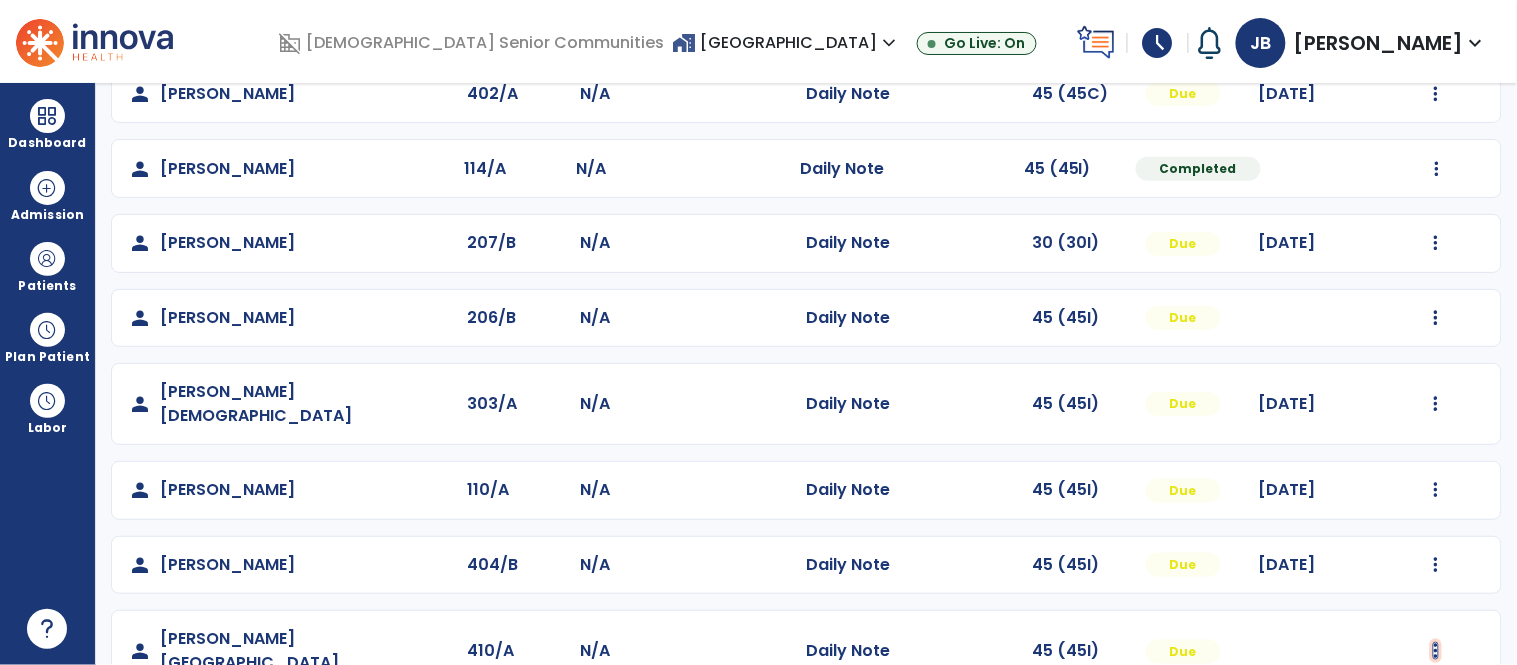 click at bounding box center (1436, -55) 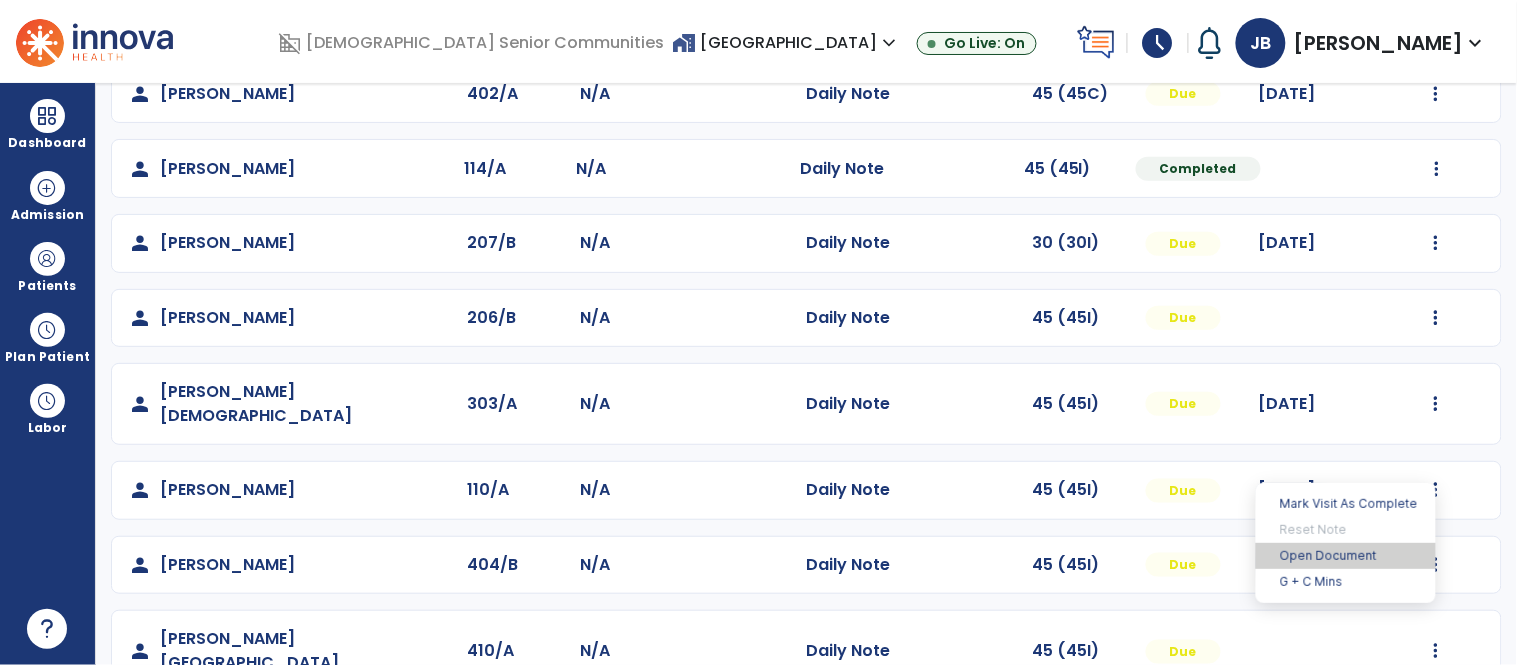 click on "Open Document" at bounding box center [1346, 556] 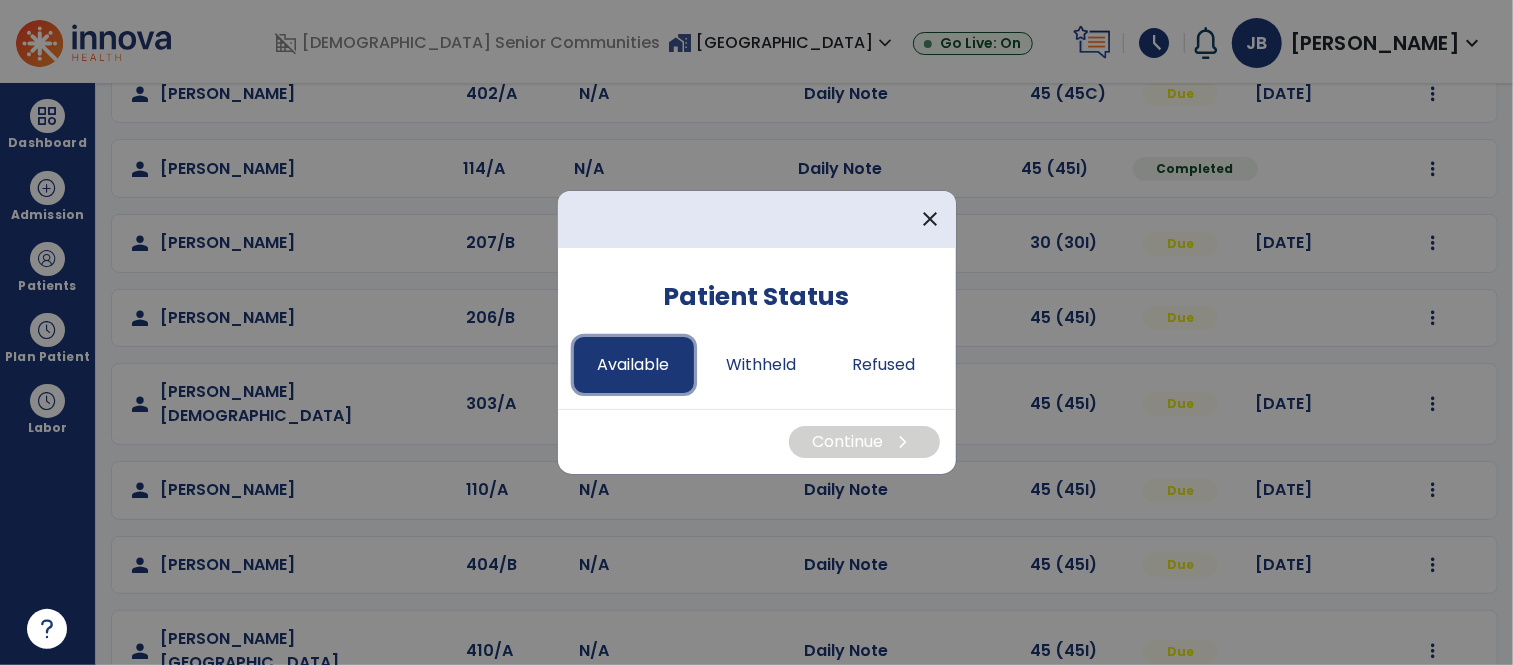 click on "Available" at bounding box center [634, 365] 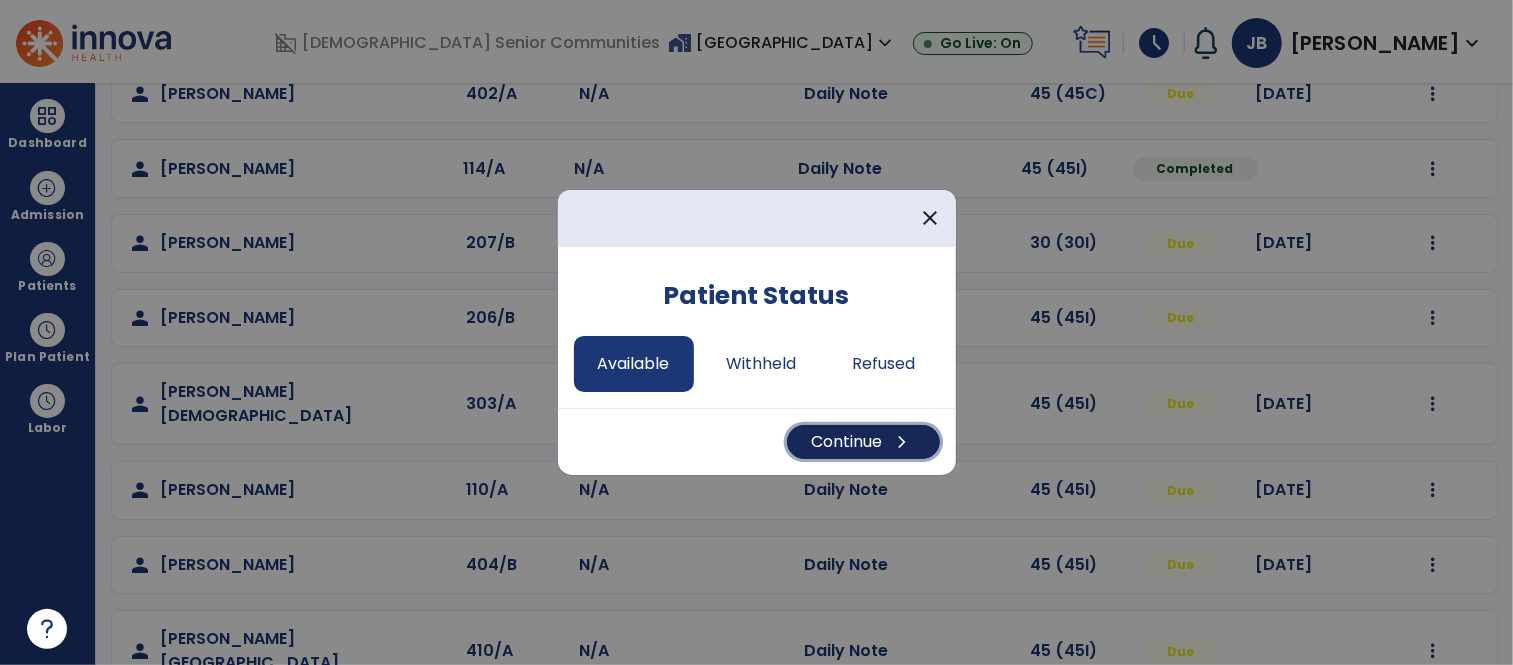 click on "Continue   chevron_right" at bounding box center (863, 442) 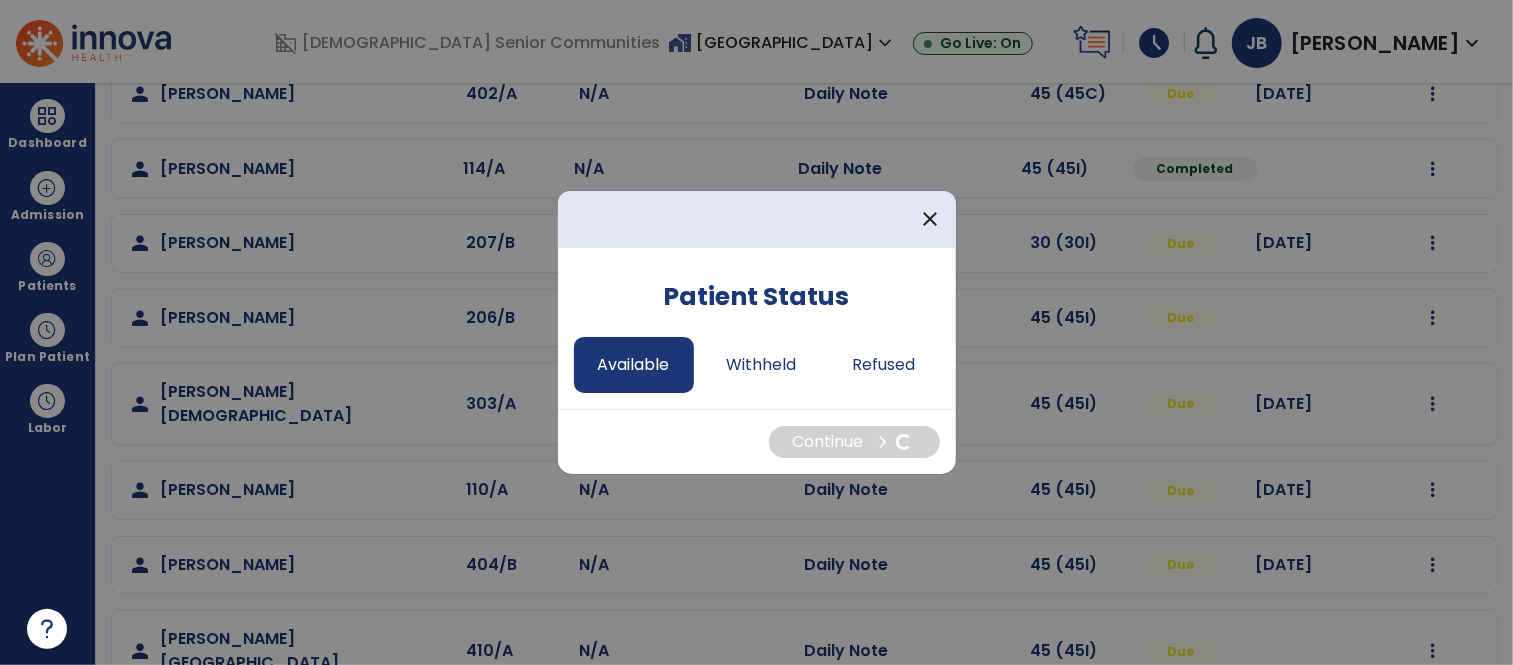 select on "*" 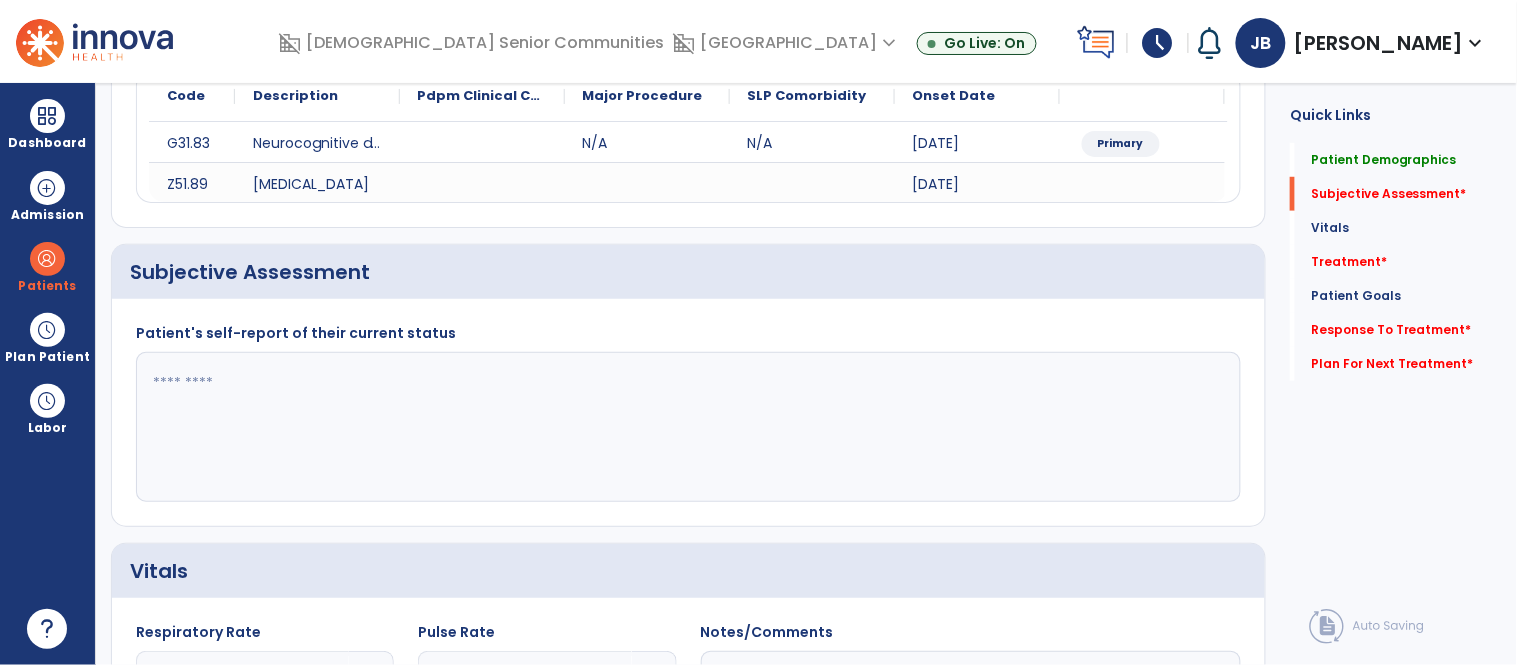 click 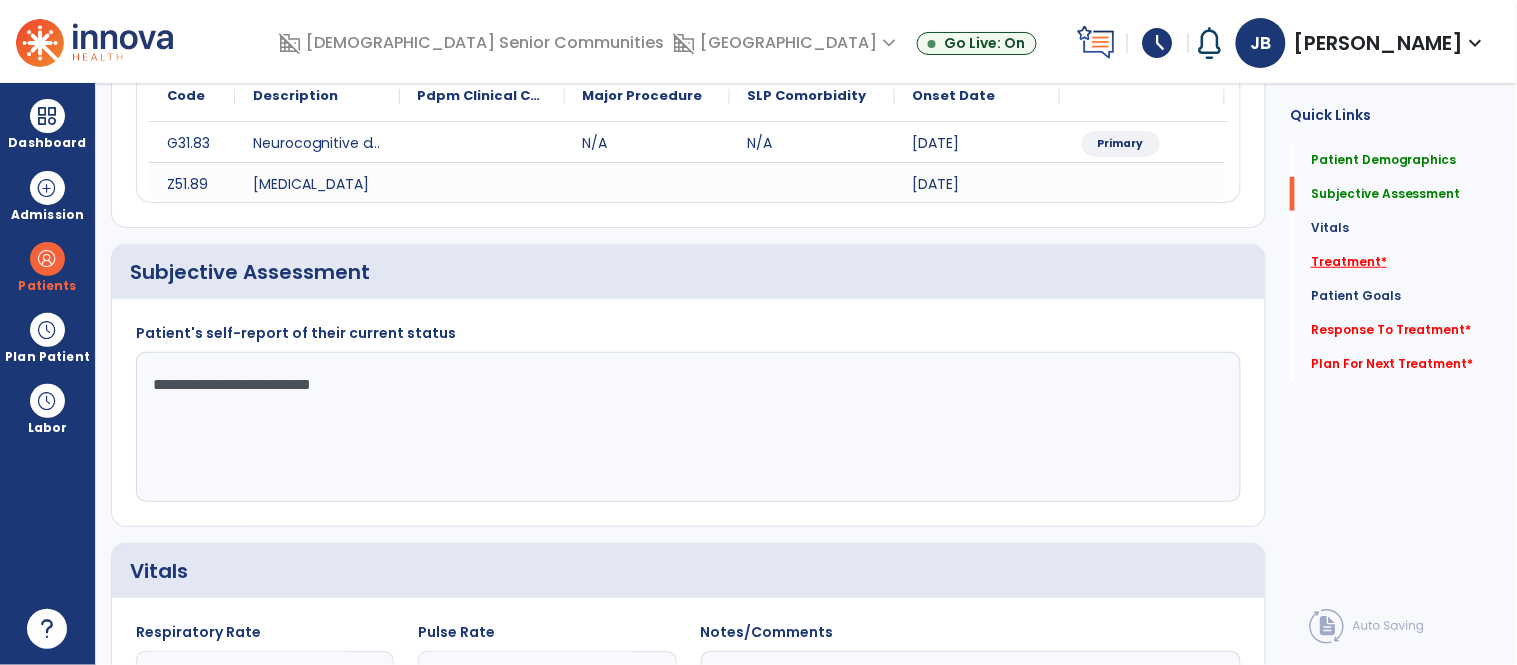 type on "**********" 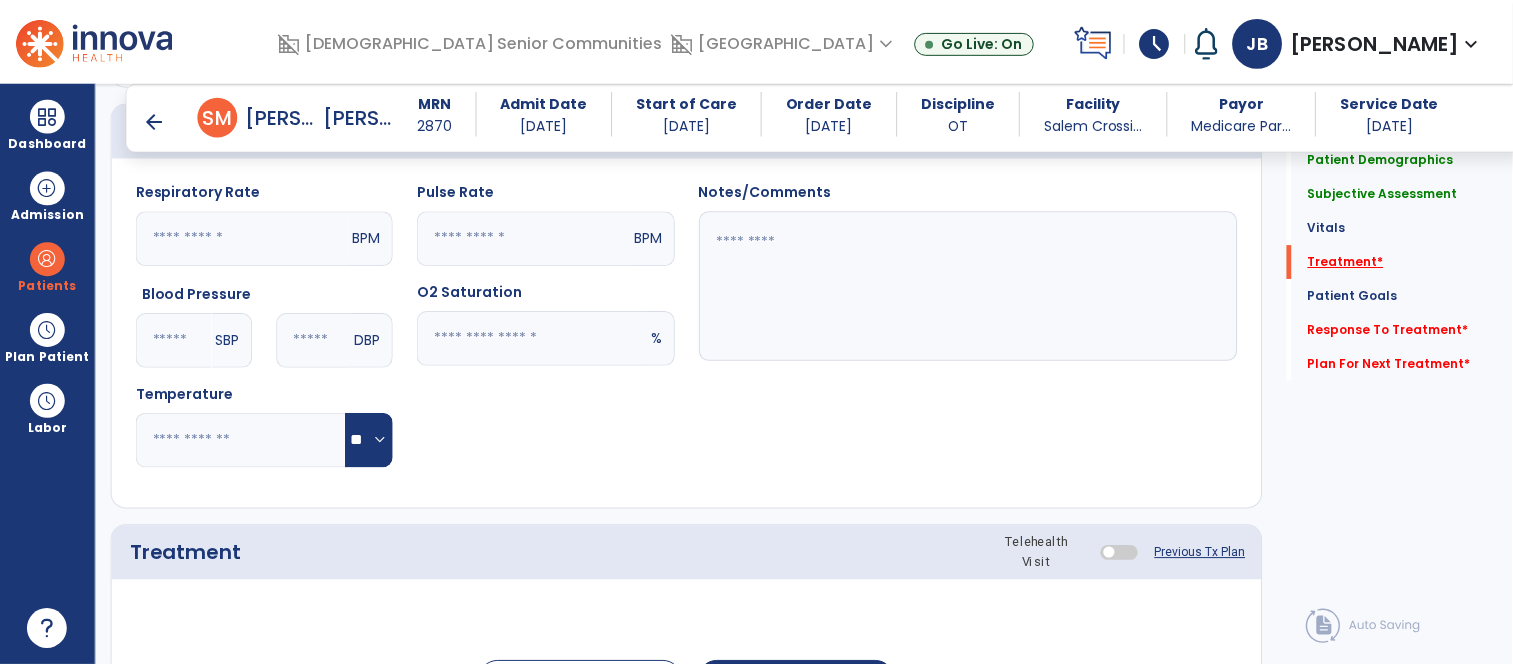scroll, scrollTop: 1062, scrollLeft: 0, axis: vertical 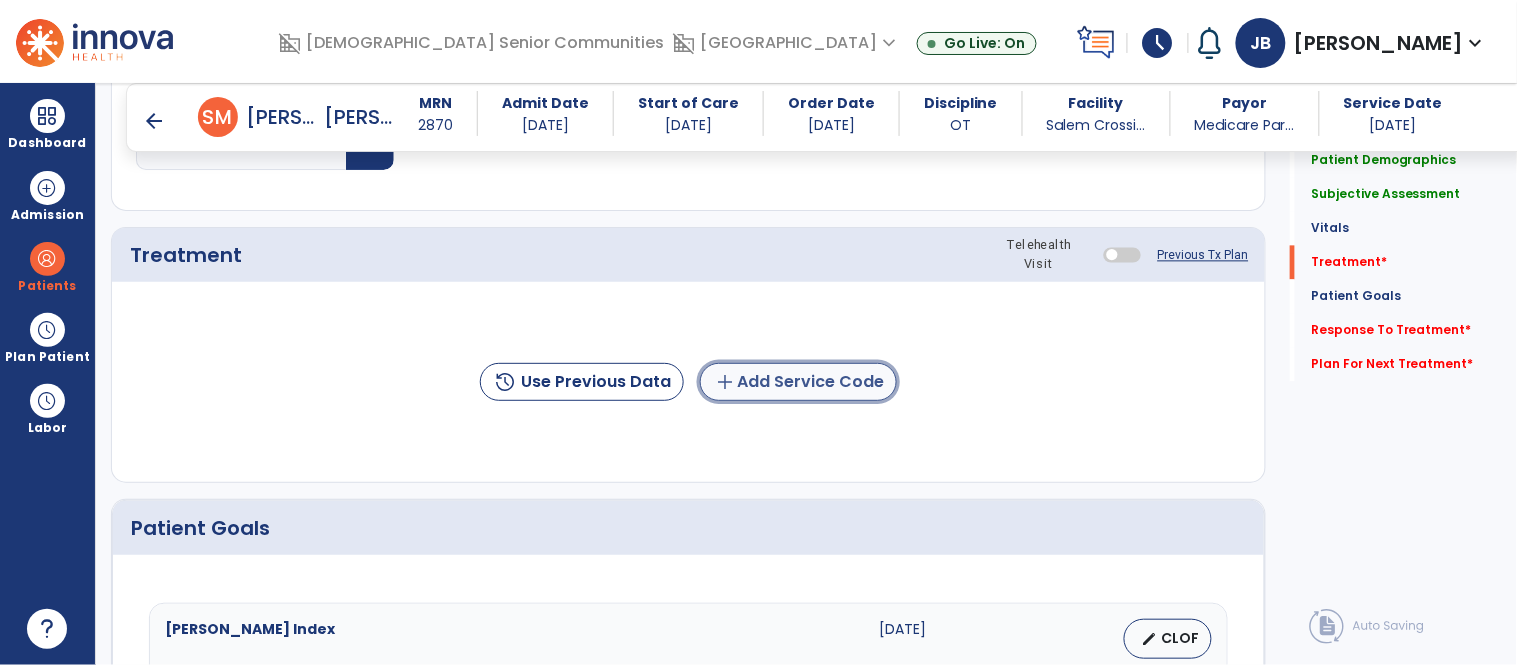 click on "add  Add Service Code" 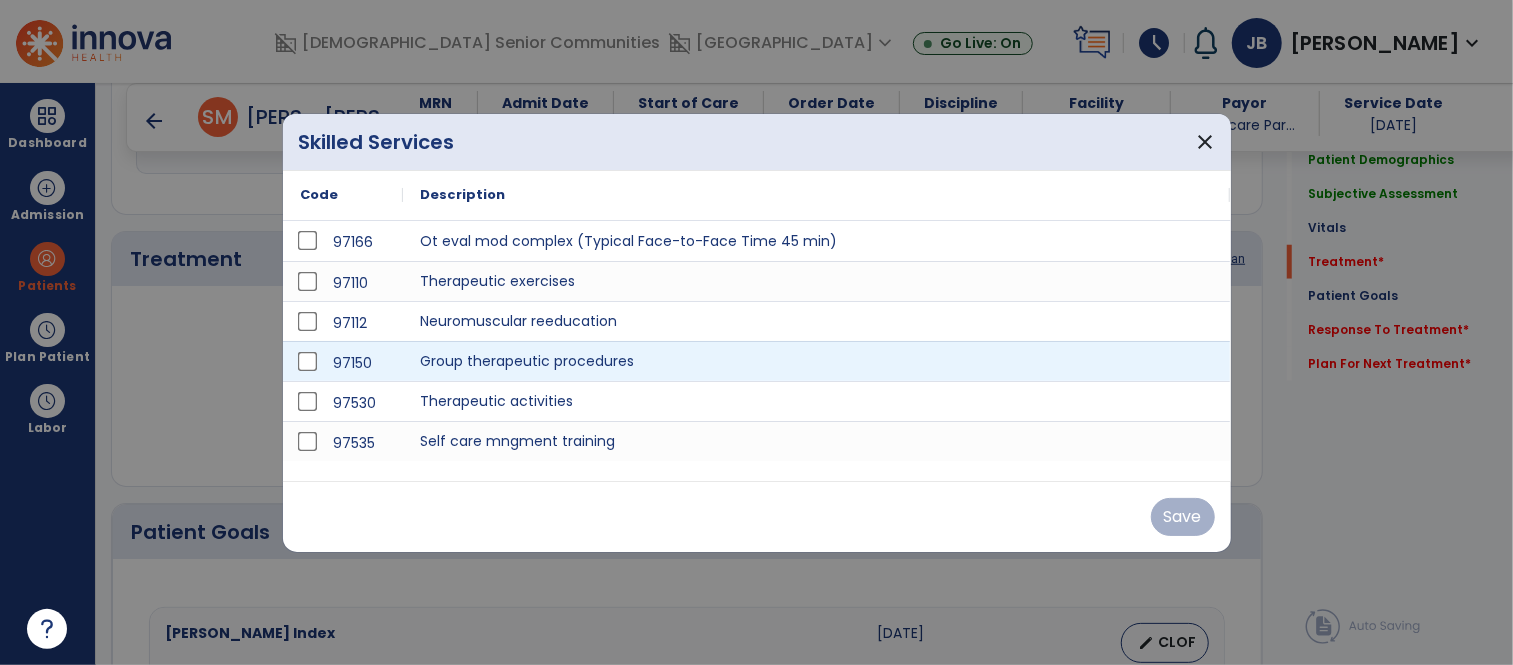 scroll, scrollTop: 1062, scrollLeft: 0, axis: vertical 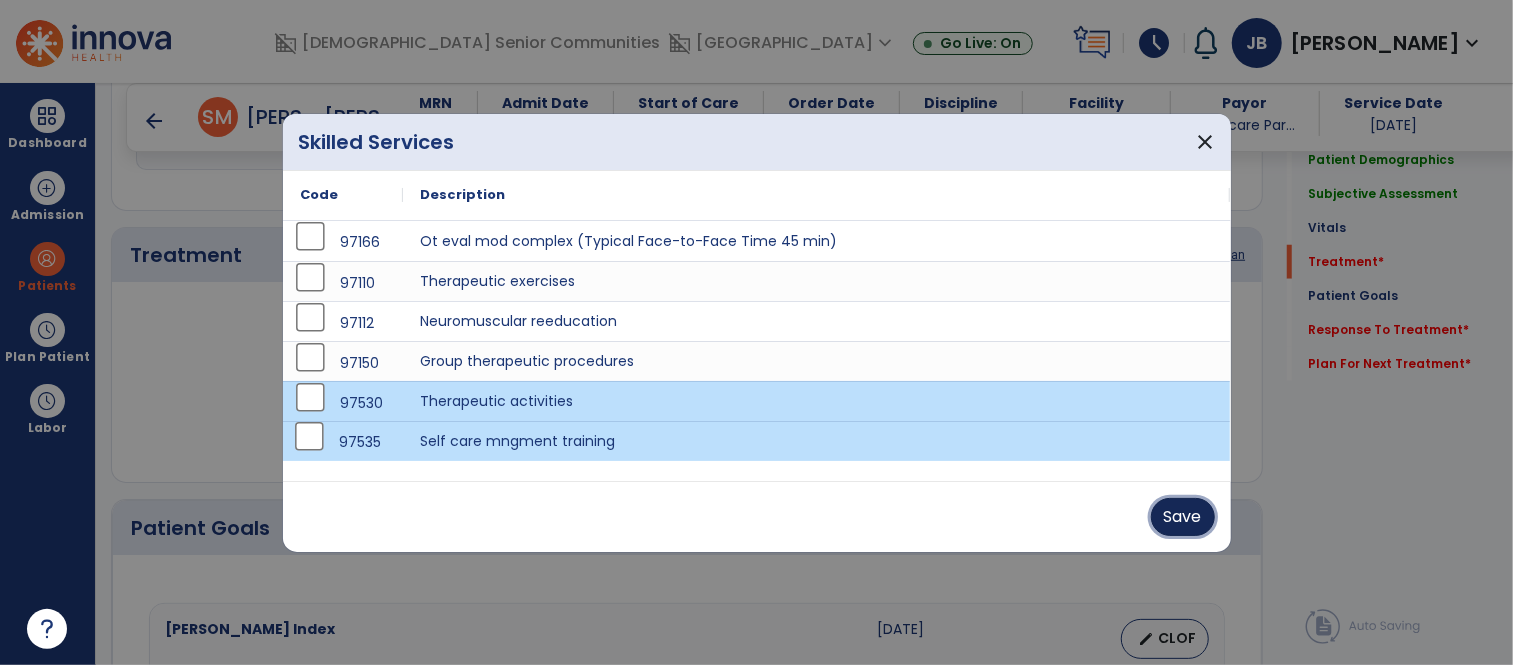 click on "Save" at bounding box center (1183, 517) 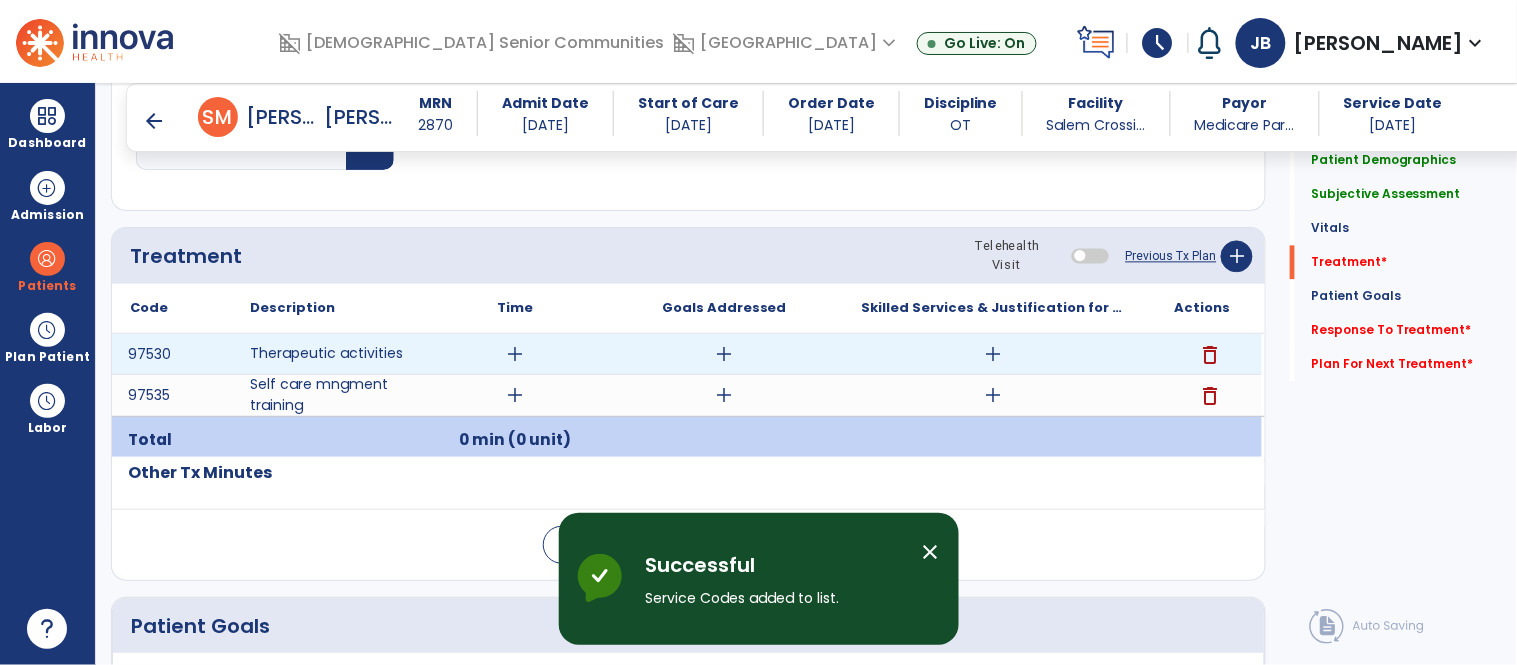 click on "add" at bounding box center (515, 354) 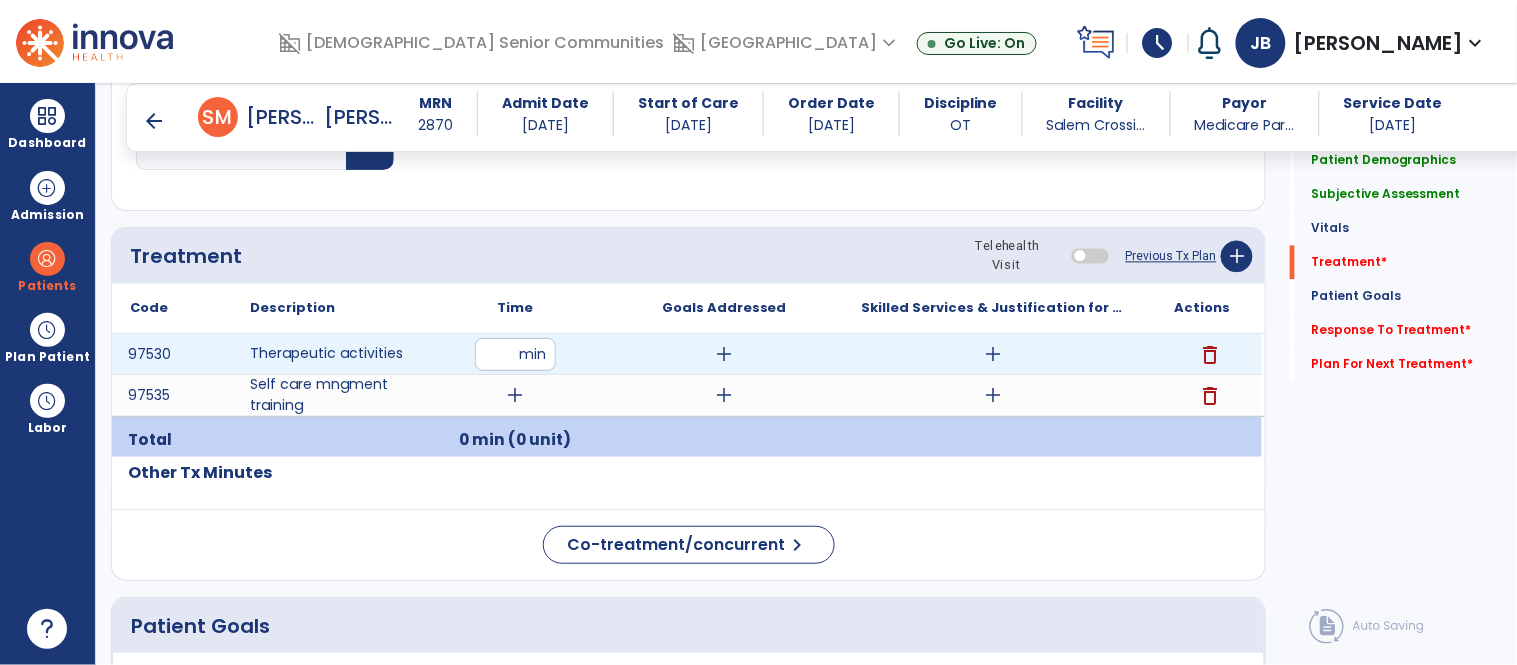 type on "**" 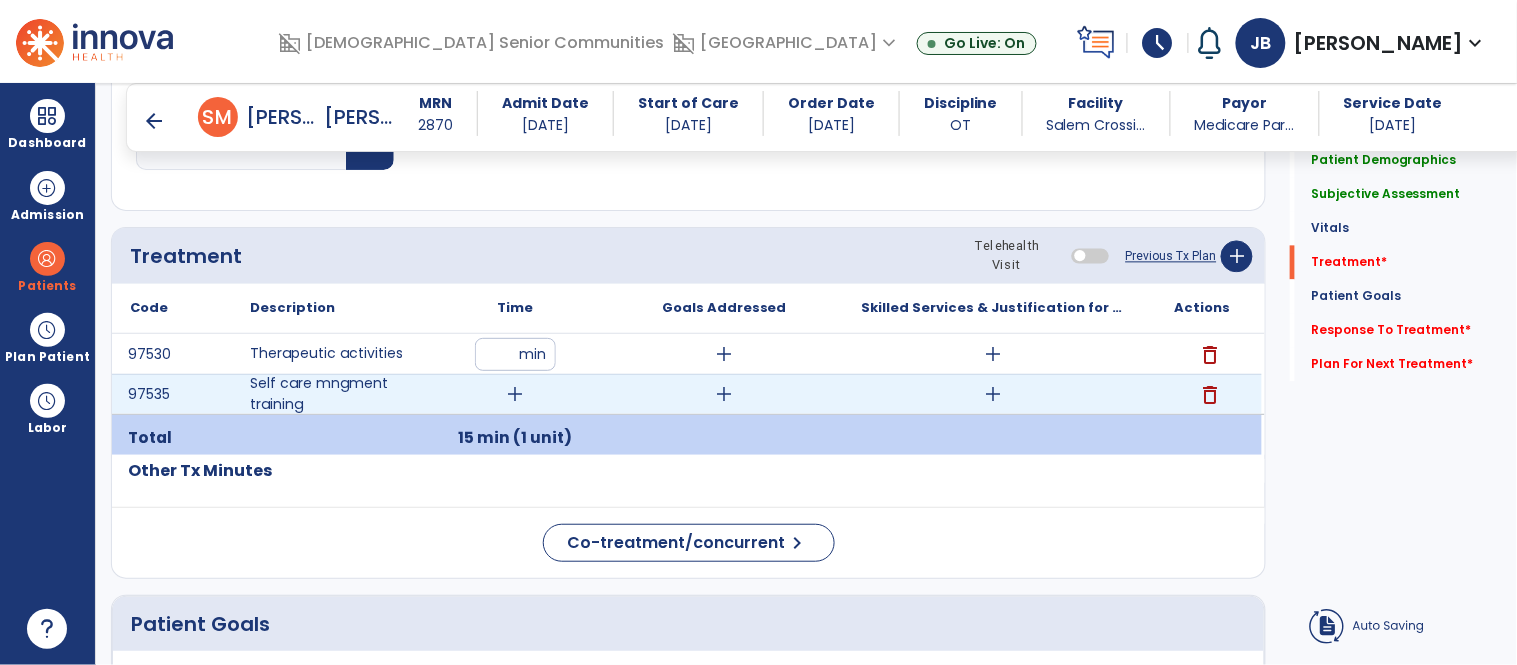 click on "add" at bounding box center (515, 394) 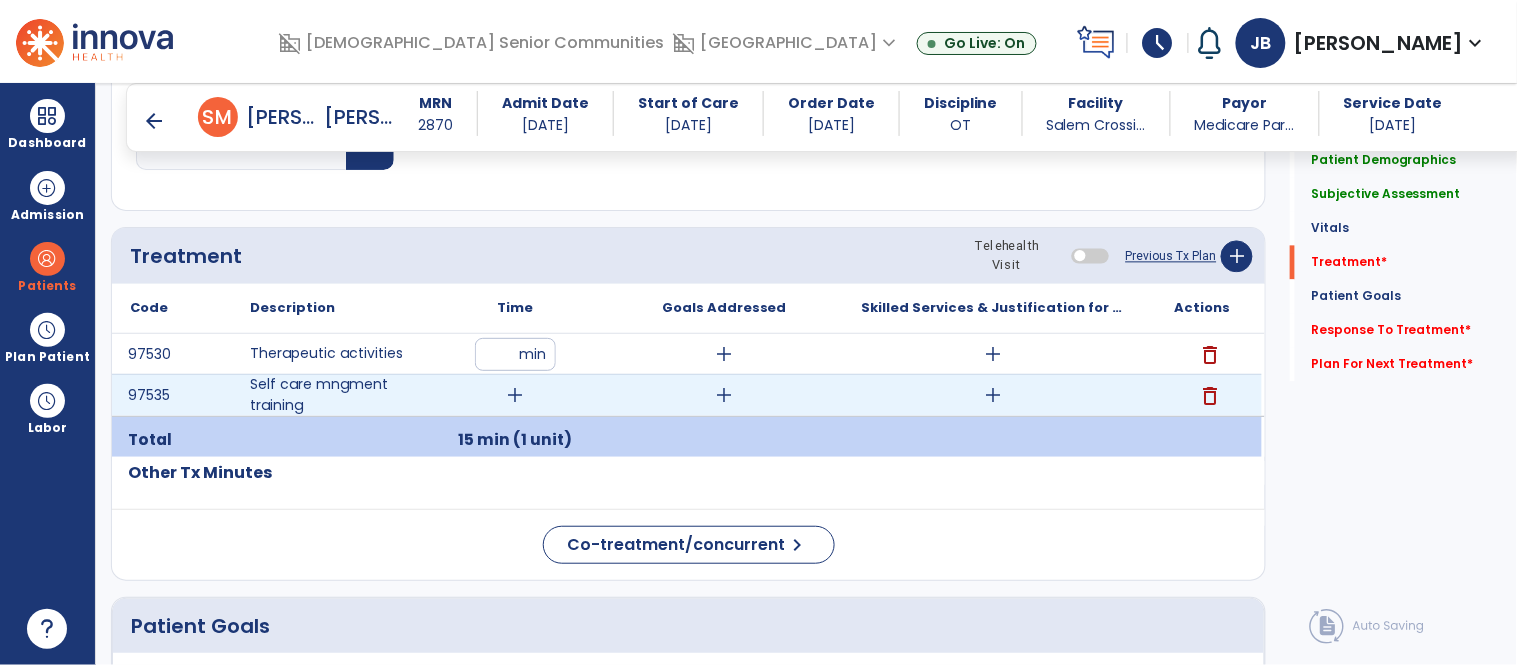 click on "add" at bounding box center (515, 395) 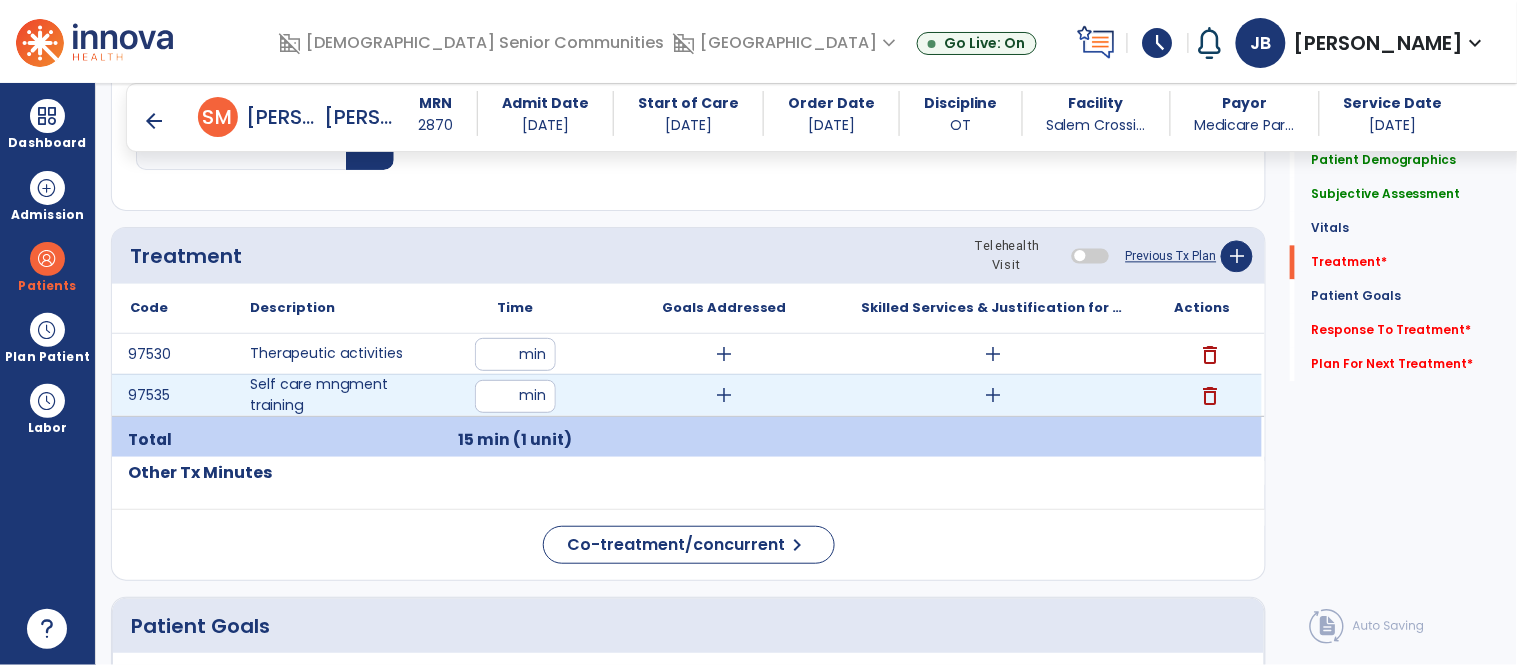 type on "**" 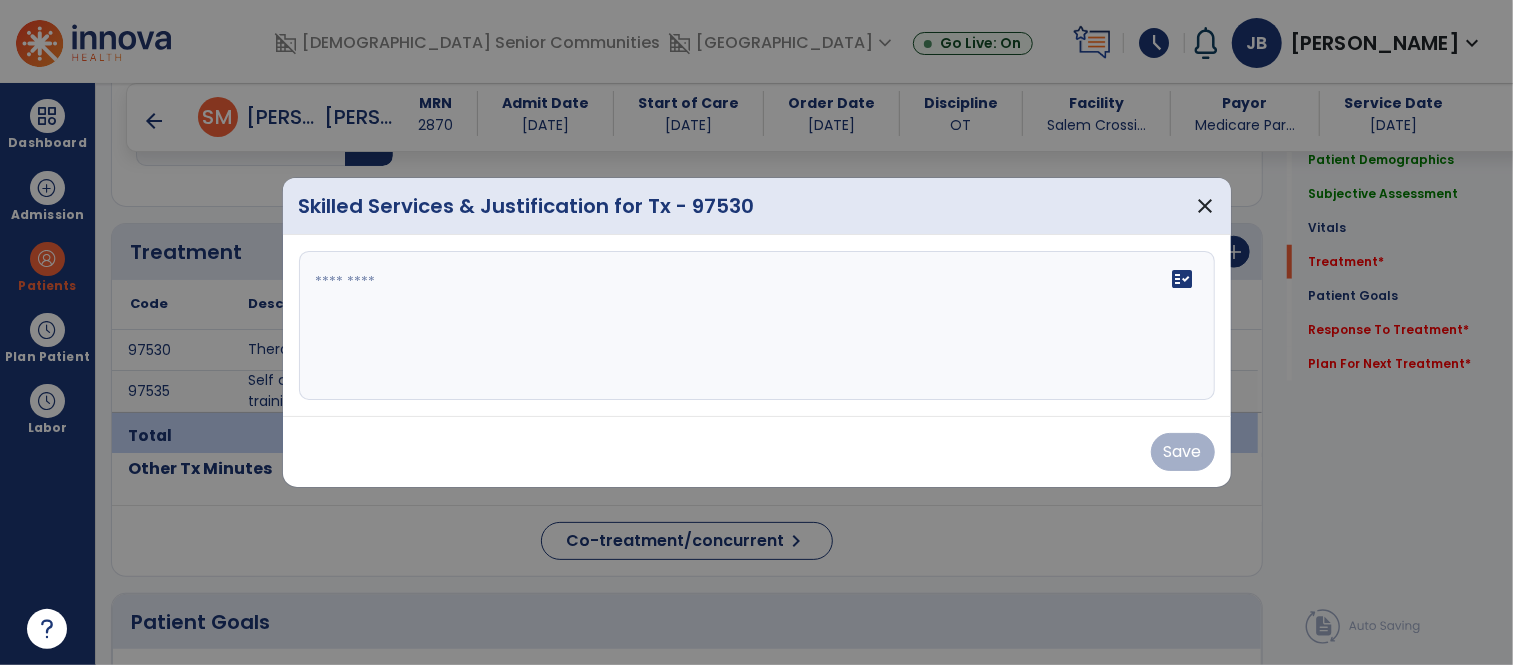 scroll, scrollTop: 1062, scrollLeft: 0, axis: vertical 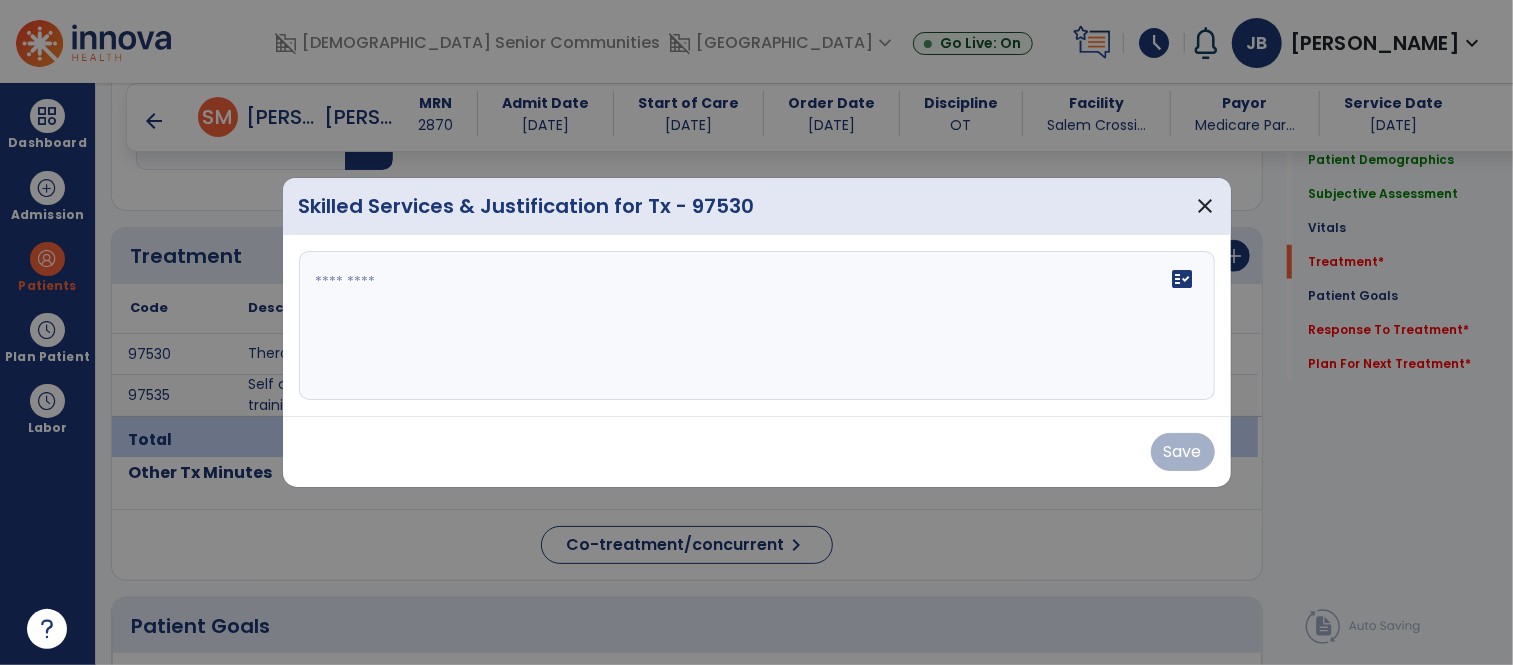 click on "fact_check" at bounding box center [757, 326] 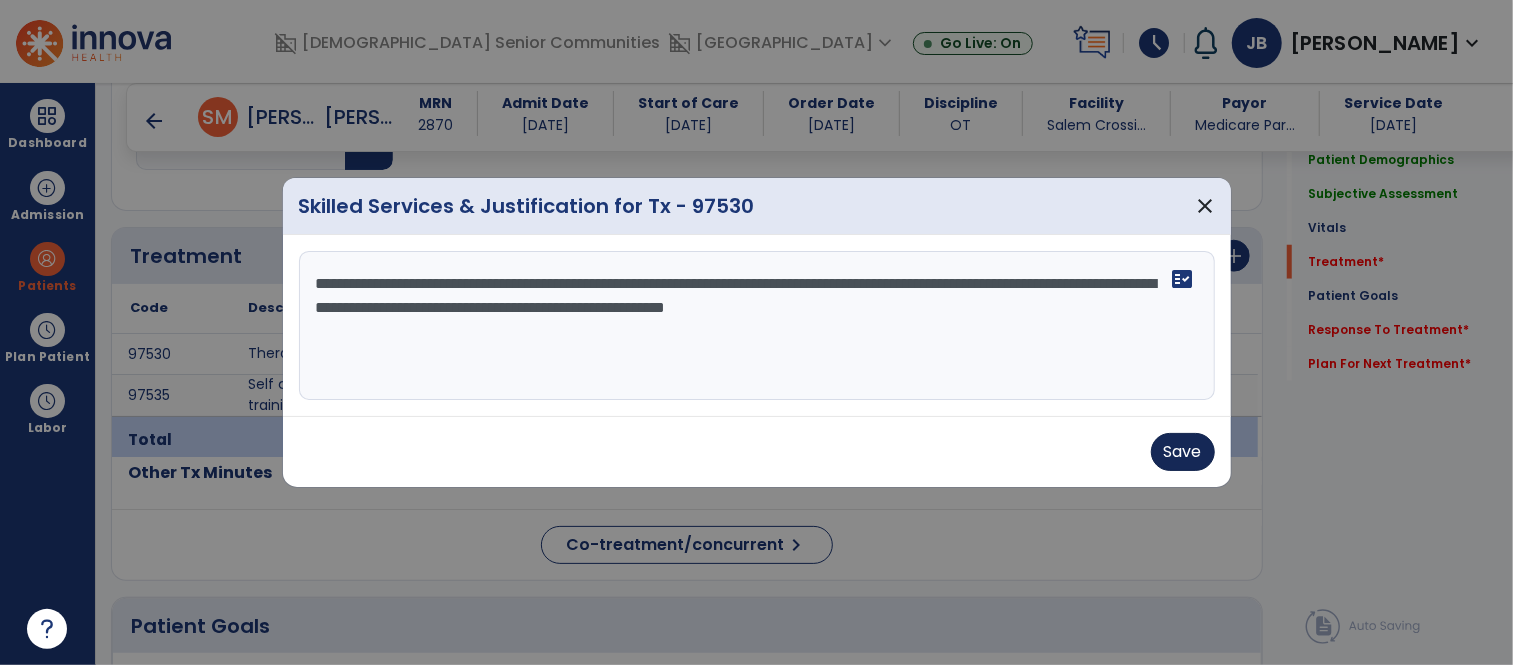 type on "**********" 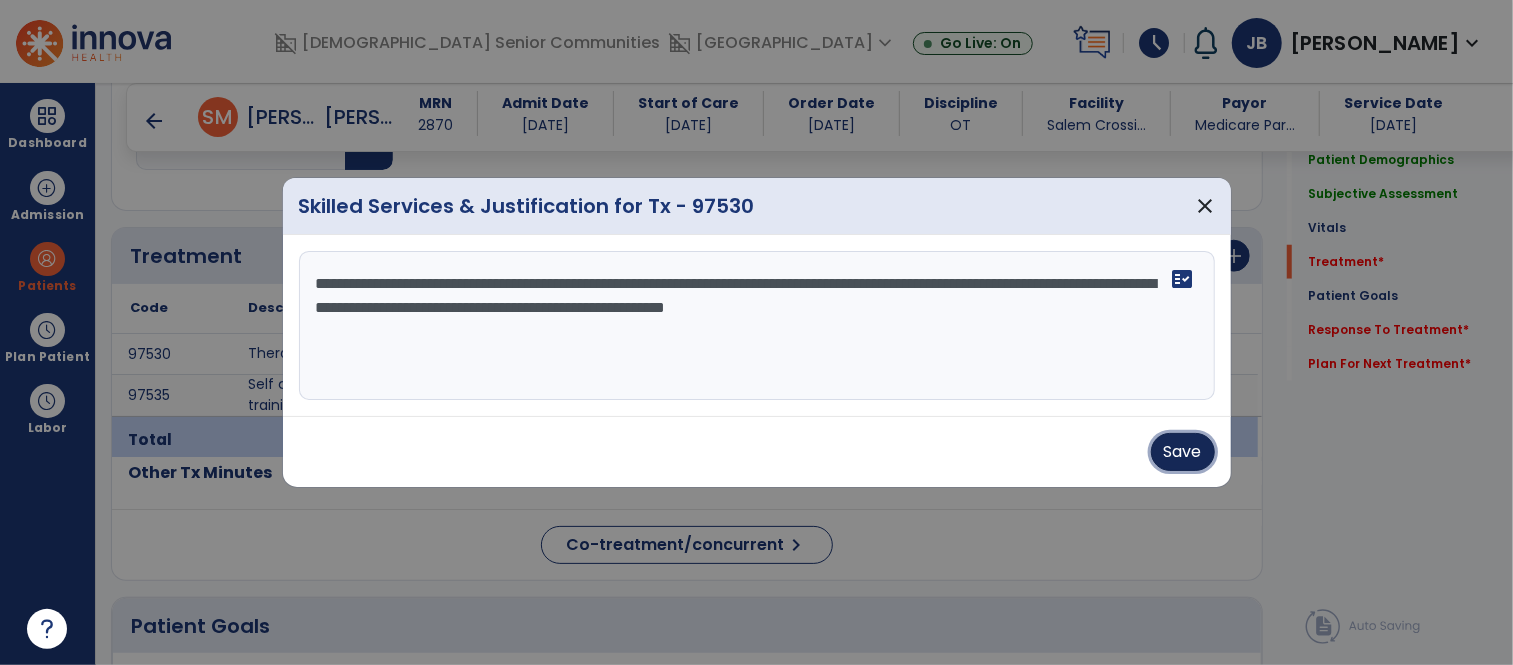 click on "Save" at bounding box center (1183, 452) 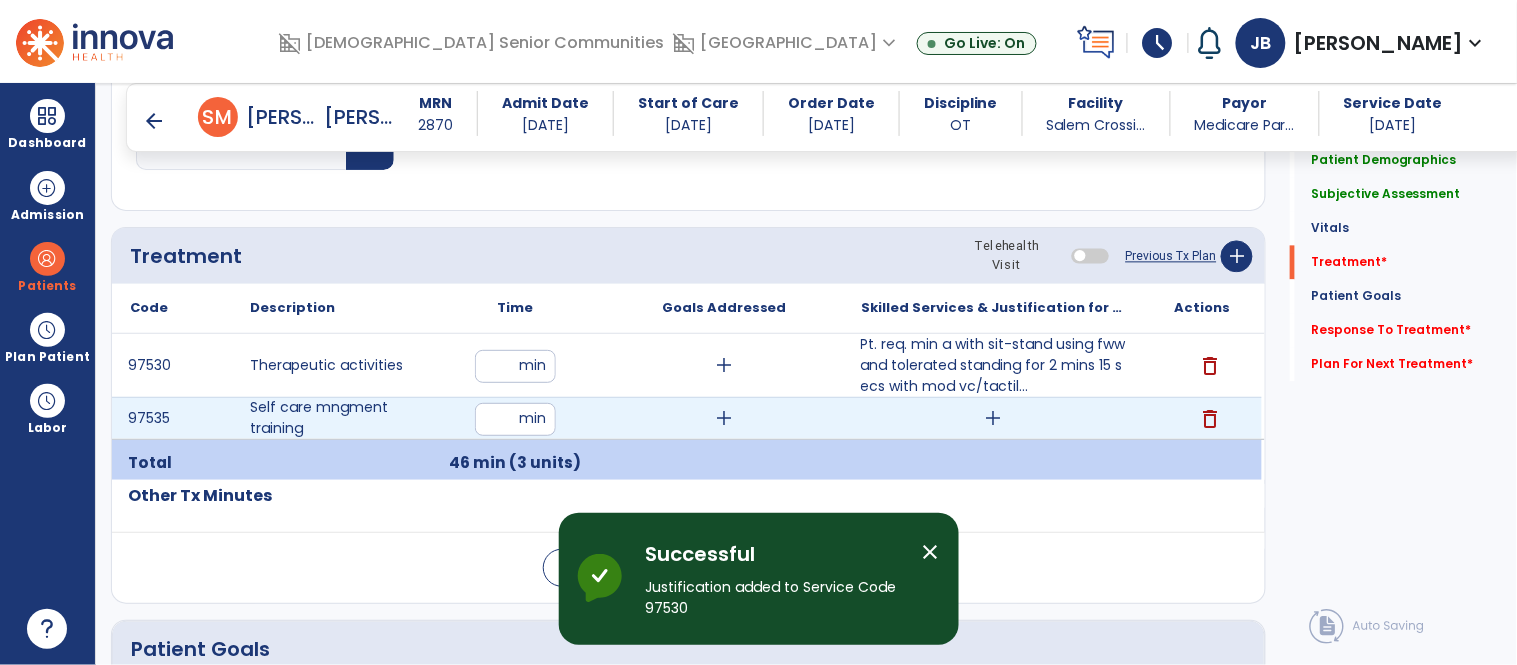 click on "add" at bounding box center (993, 418) 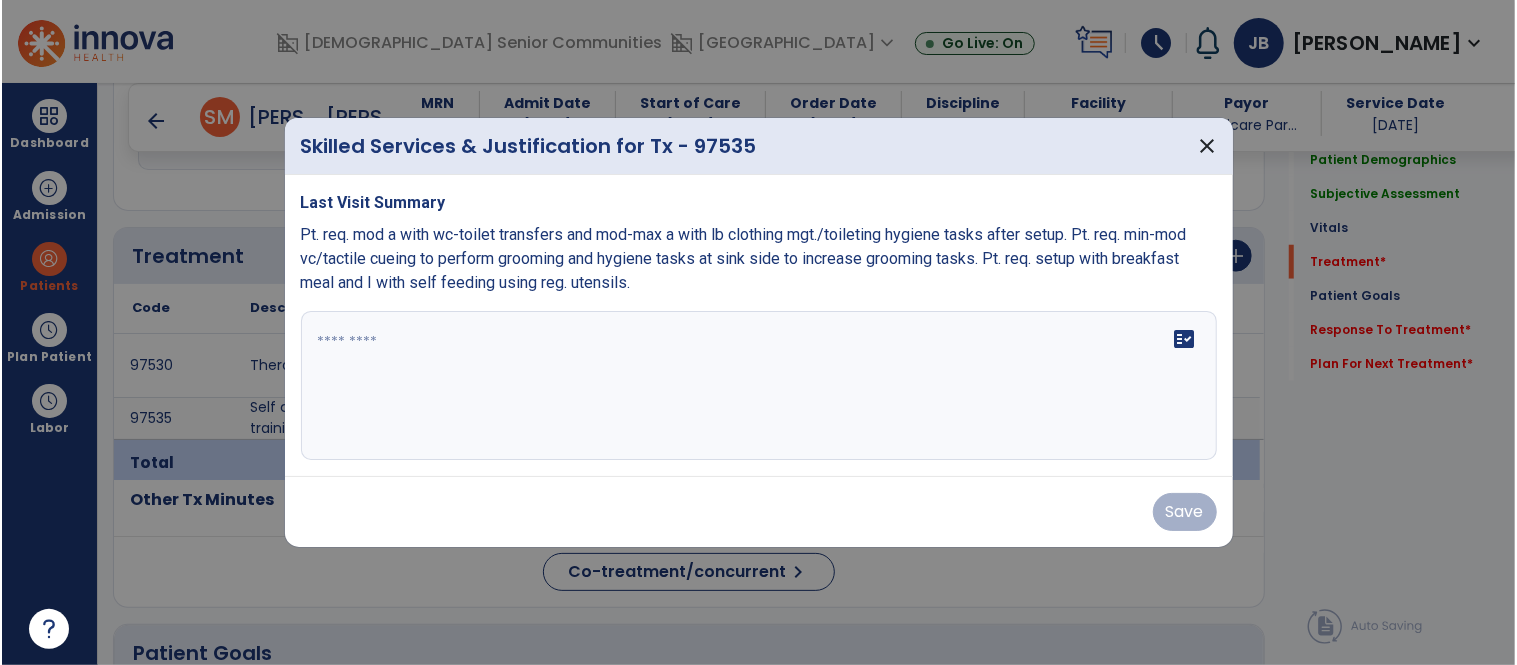 scroll, scrollTop: 1062, scrollLeft: 0, axis: vertical 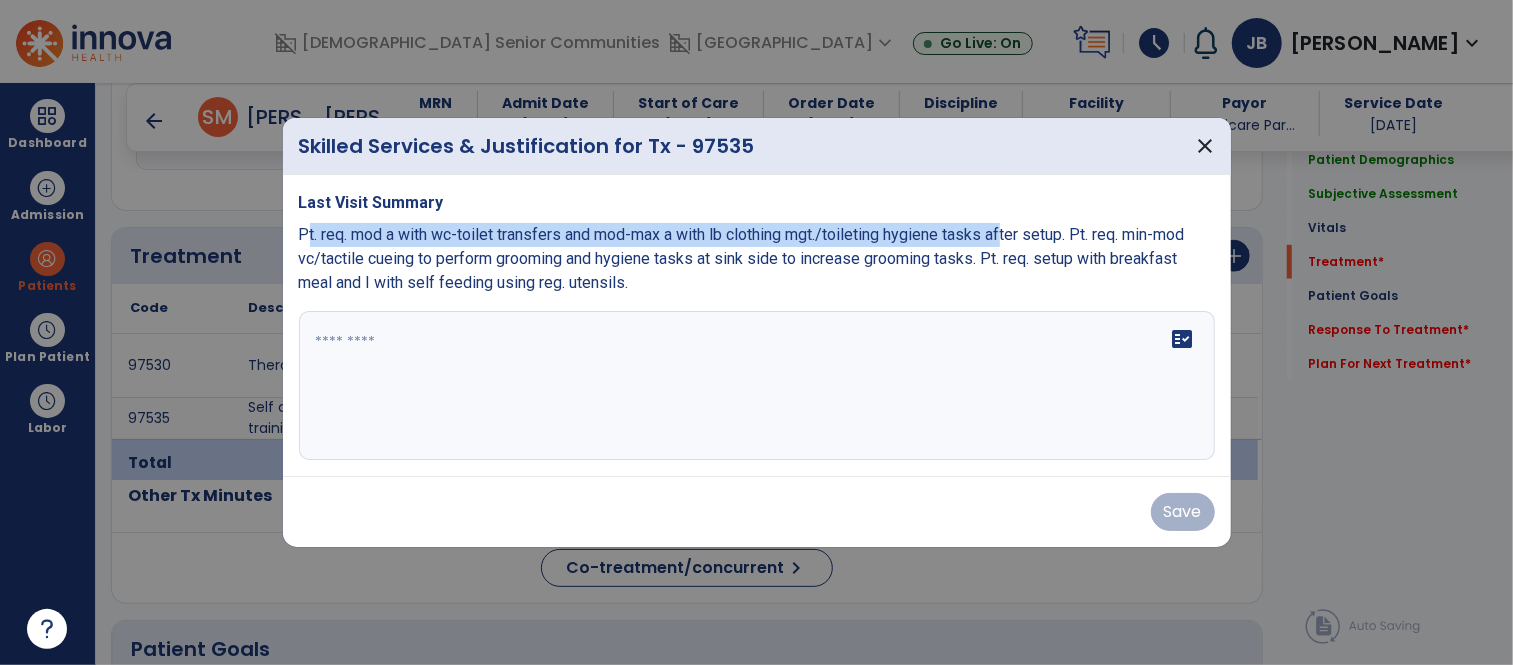 drag, startPoint x: 305, startPoint y: 237, endPoint x: 1009, endPoint y: 237, distance: 704 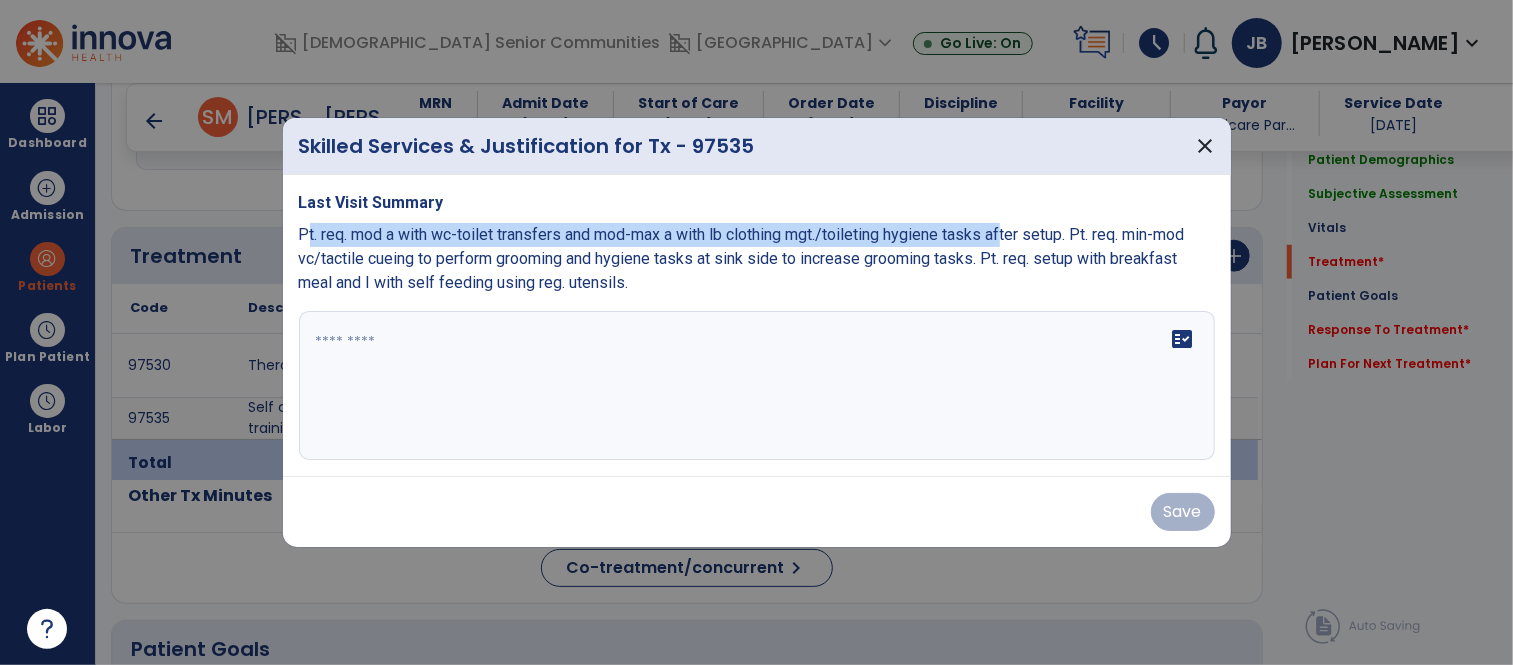 click on "fact_check" at bounding box center (757, 386) 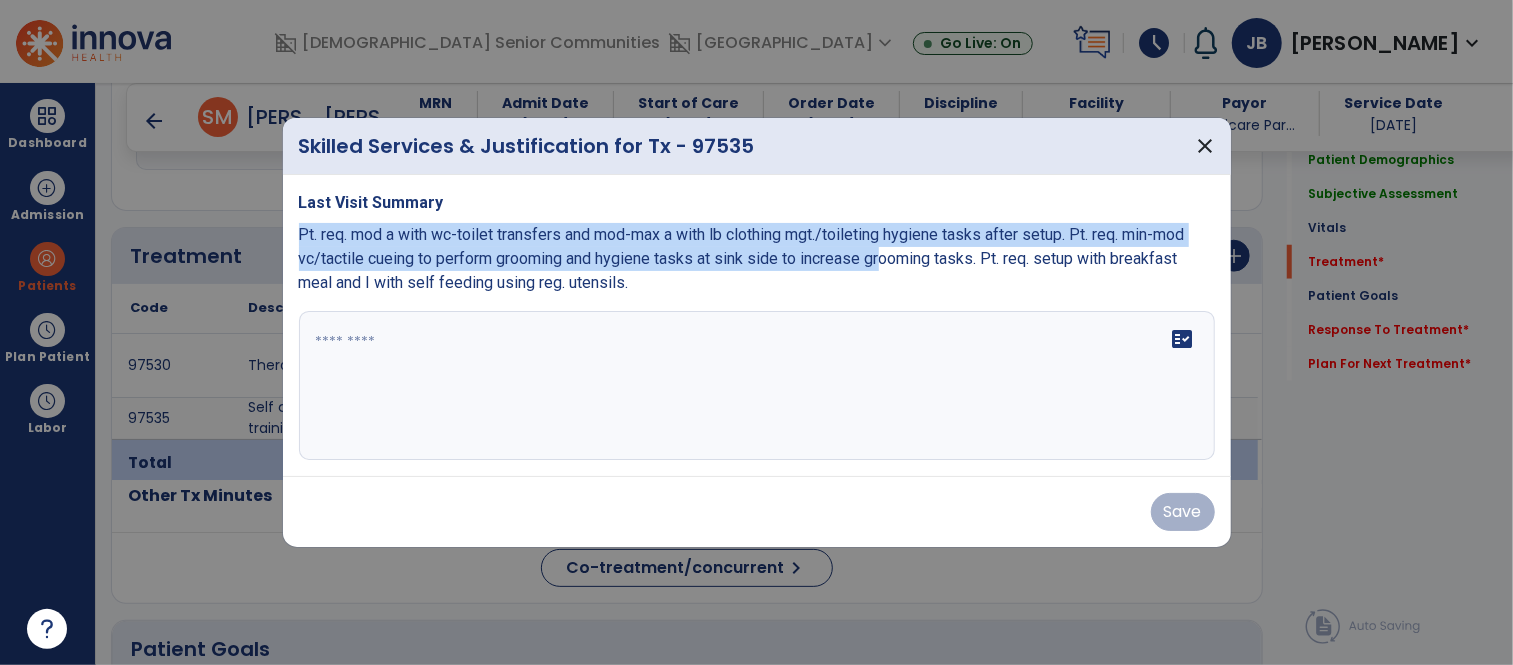 drag, startPoint x: 299, startPoint y: 233, endPoint x: 886, endPoint y: 249, distance: 587.218 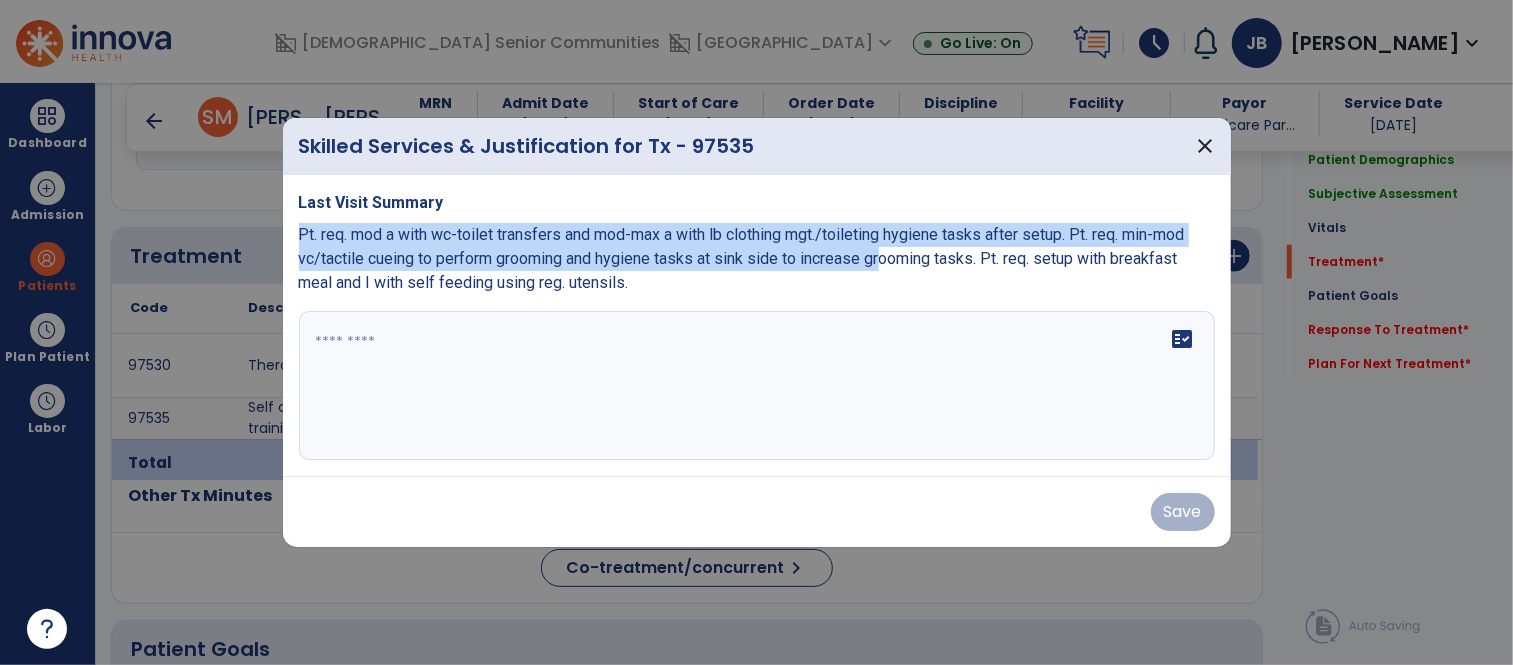 click on "Pt. req. mod a with wc-toilet transfers and mod-max a with lb clothing mgt./toileting hygiene tasks after setup. Pt. req. min-mod vc/tactile cueing to perform grooming and hygiene tasks at sink side to increase grooming tasks. Pt. req. setup with breakfast meal and I with self feeding using reg. utensils." at bounding box center [742, 258] 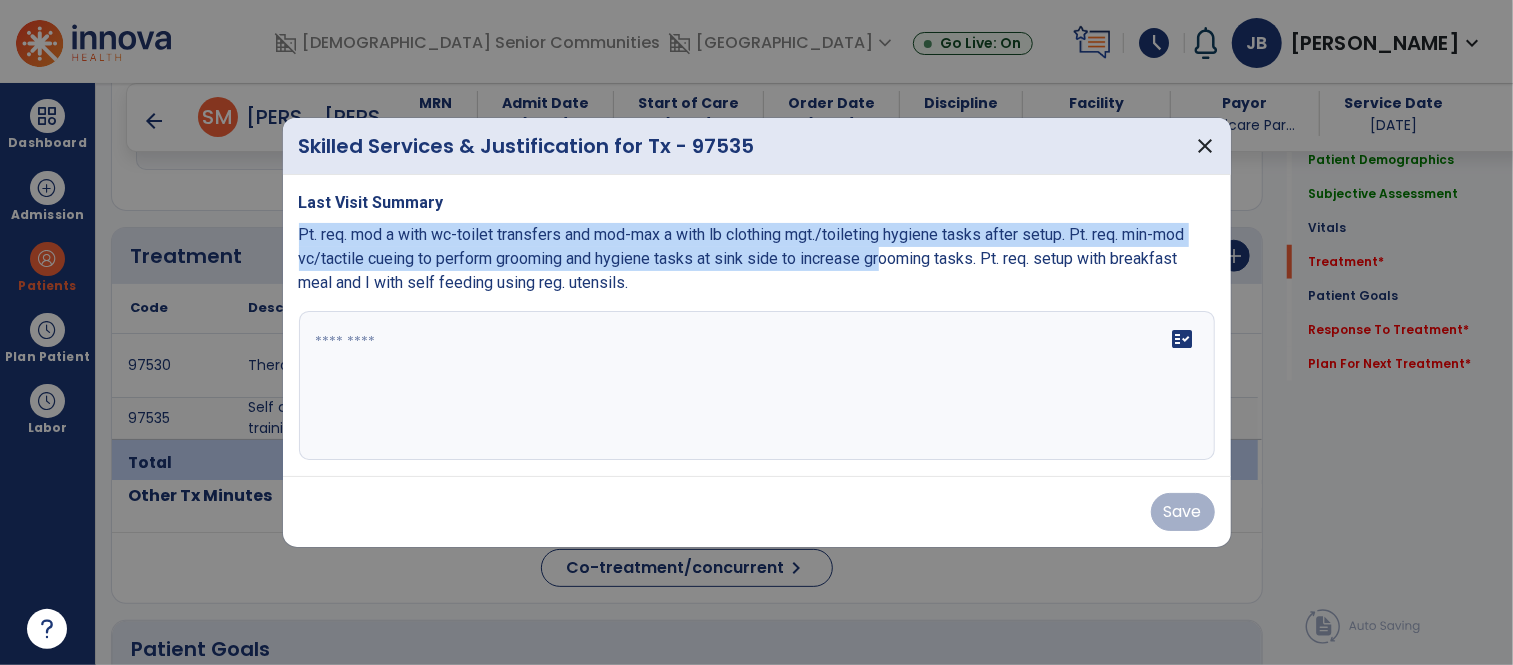 copy on "Pt. req. mod a with wc-toilet transfers and mod-max a with lb clothing mgt./toileting hygiene tasks after setup. Pt. req. min-mod vc/tactile cueing to perform grooming and hygiene tasks at sink side to increase gr" 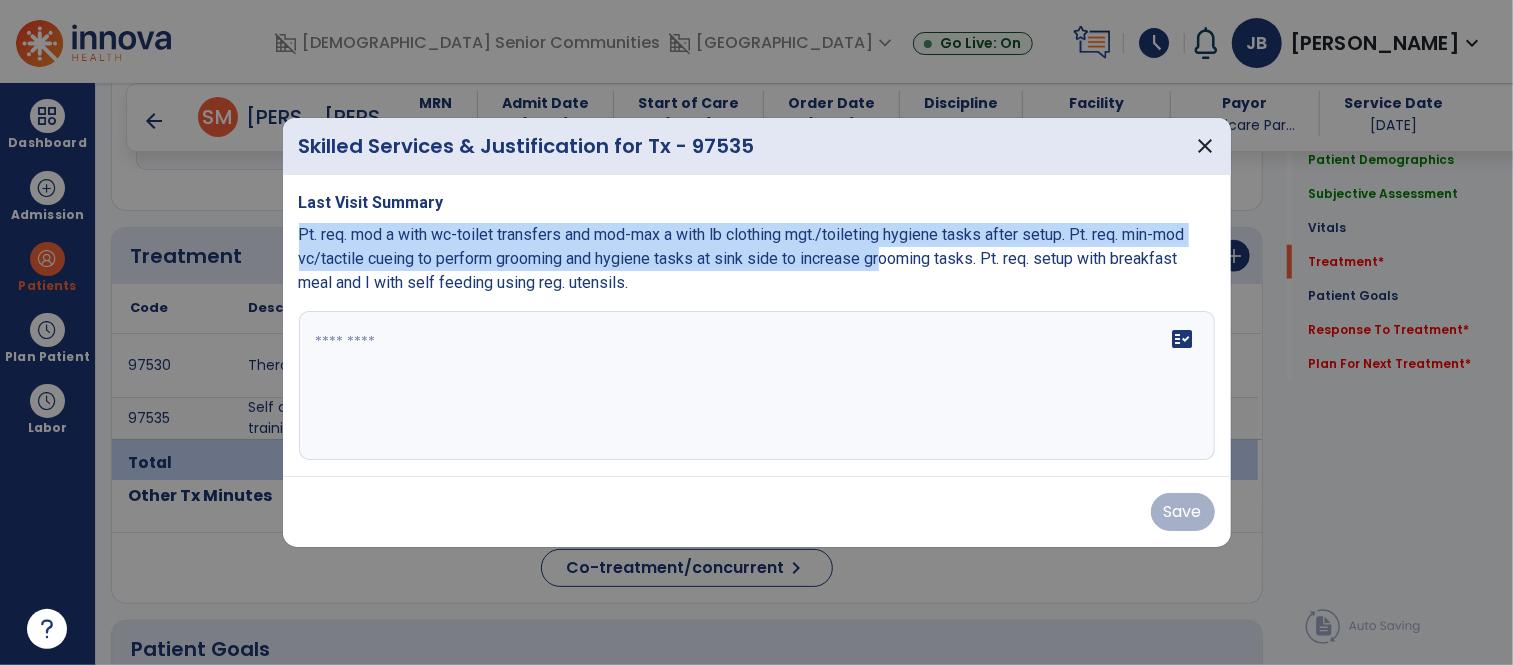 click at bounding box center [757, 386] 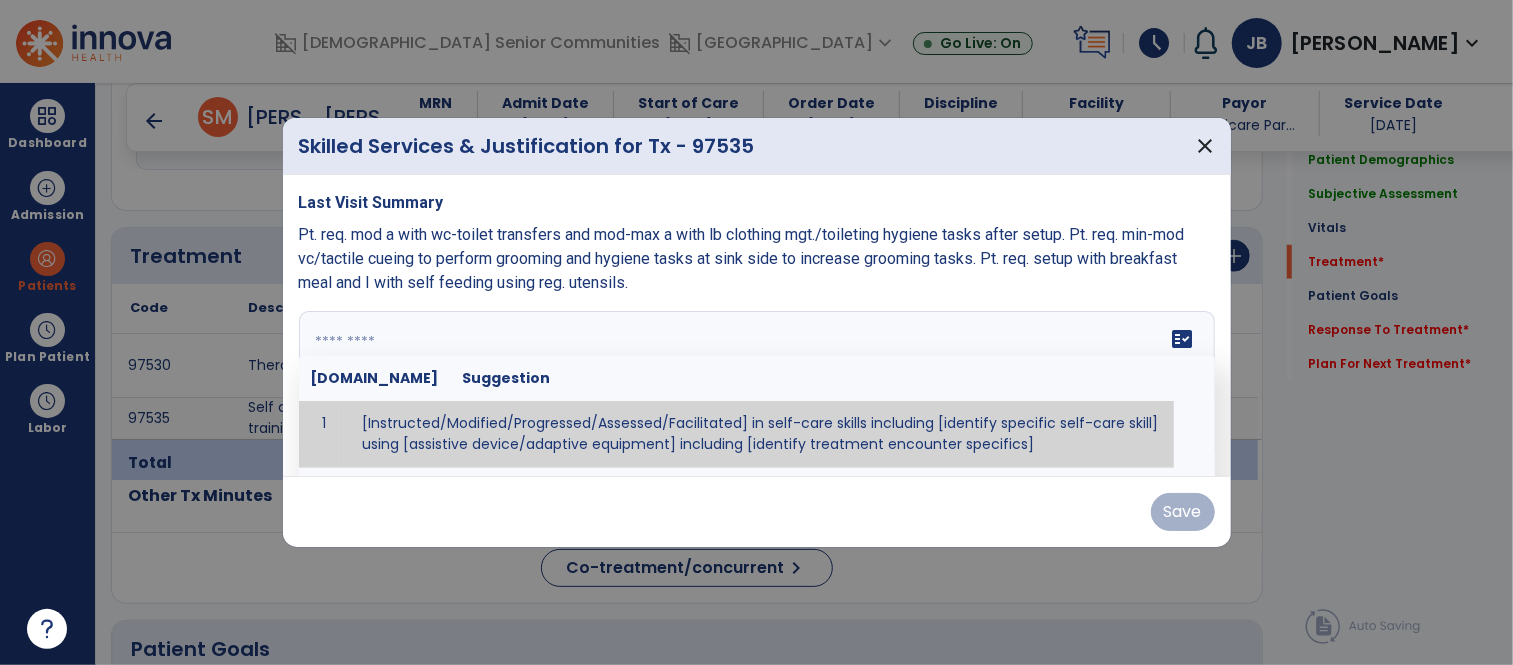 paste on "**********" 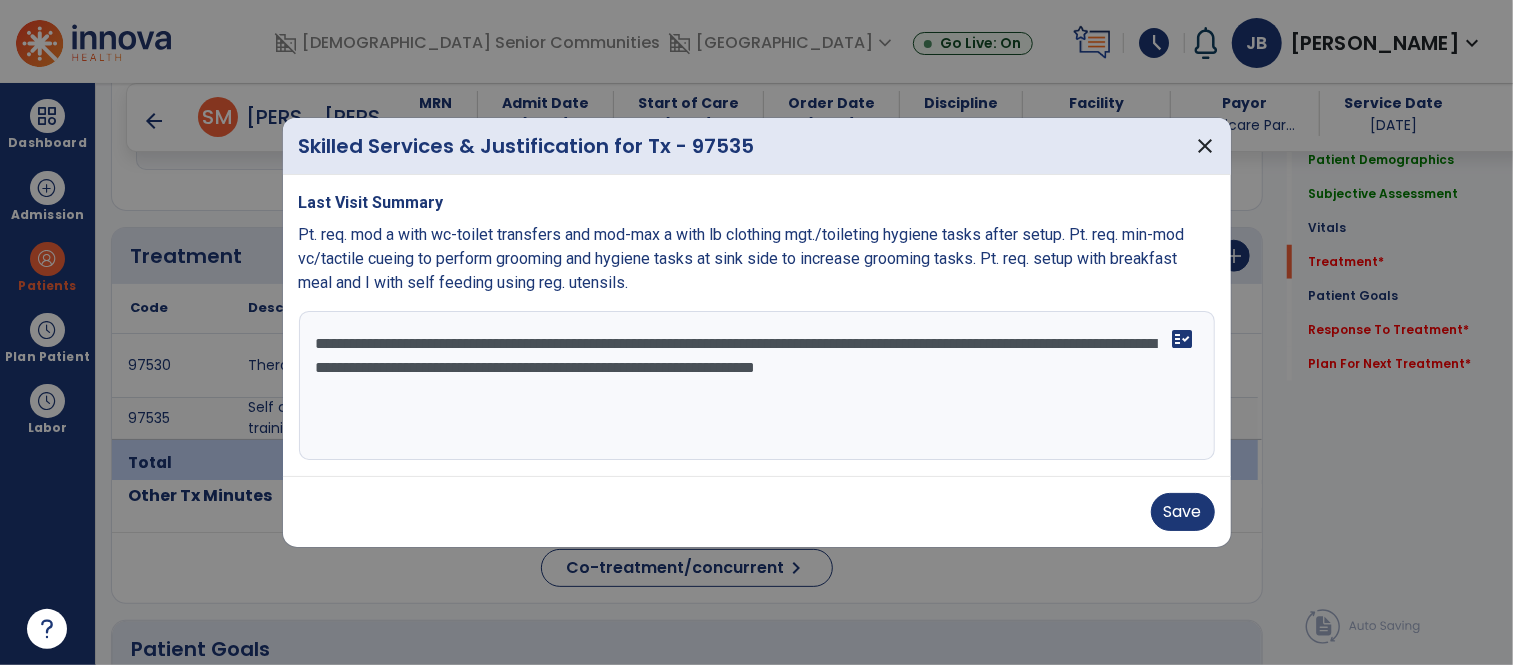 click on "**********" at bounding box center (757, 386) 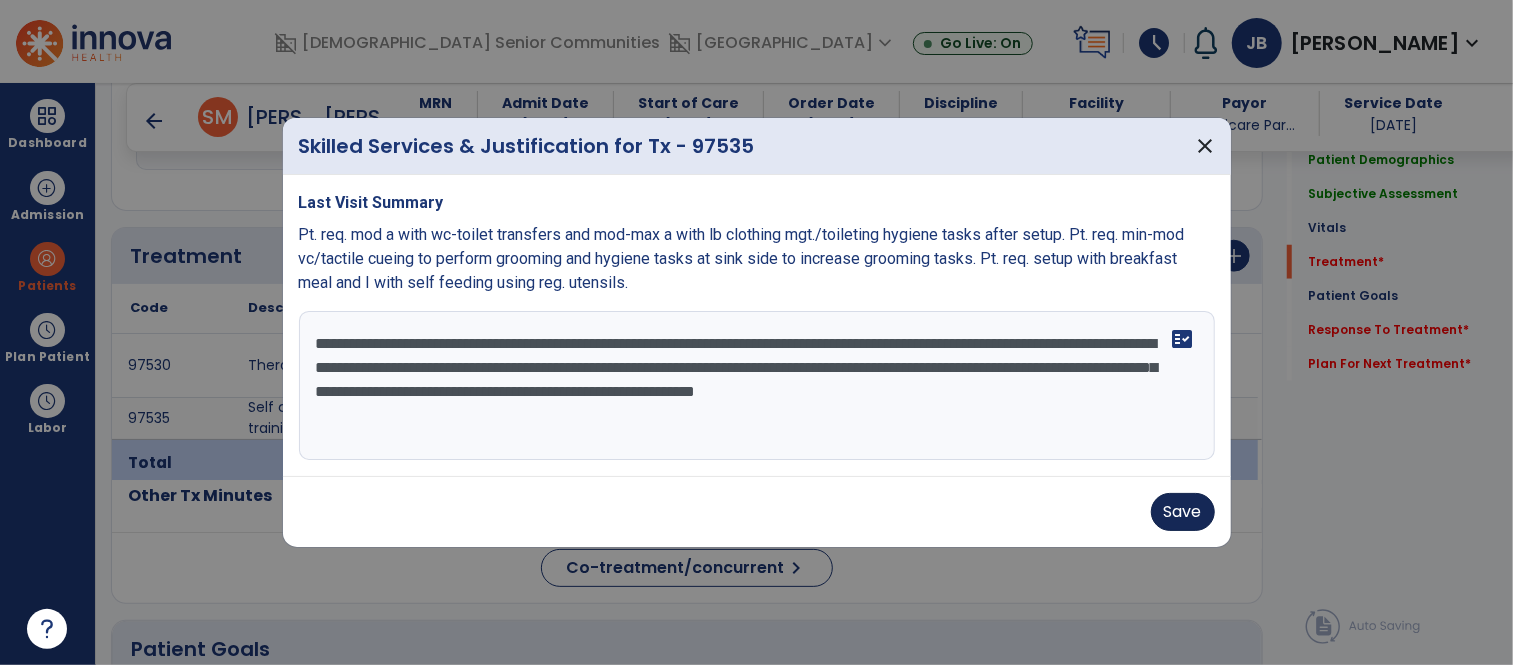 type on "**********" 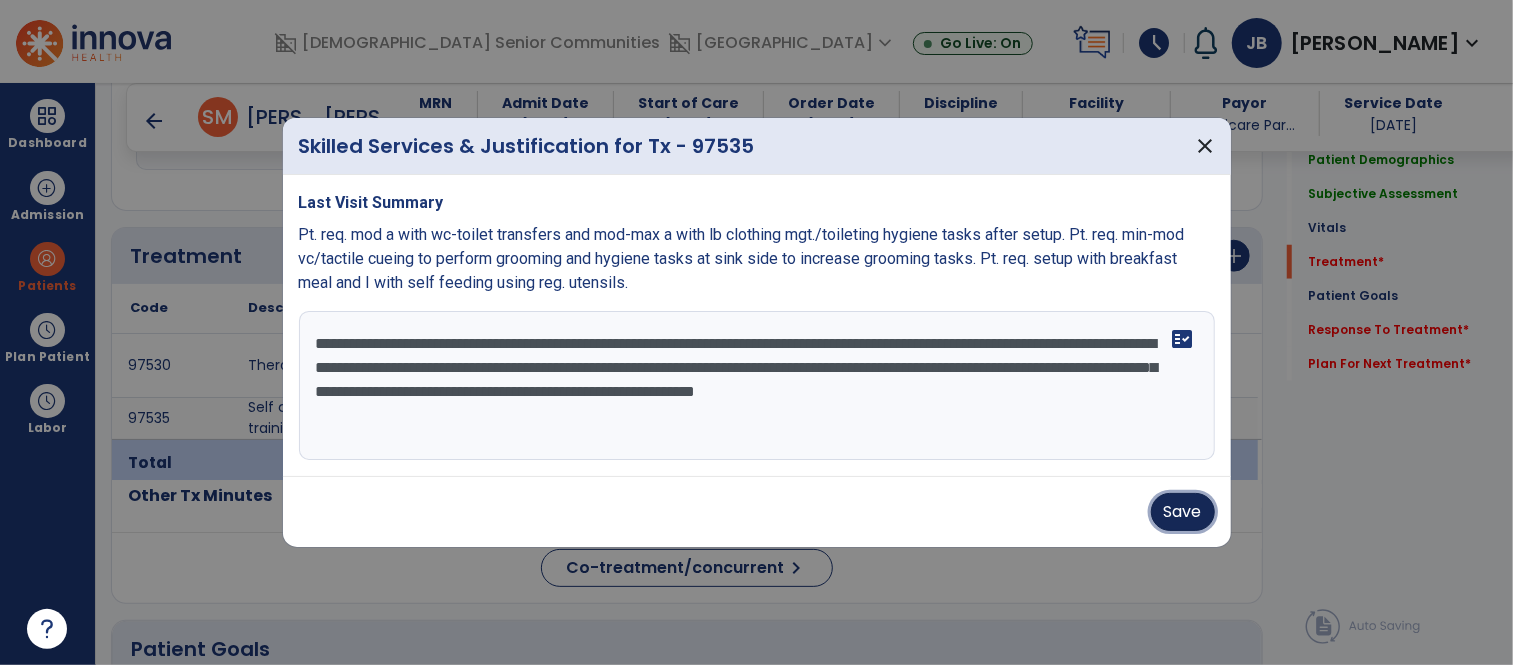 click on "Save" at bounding box center (1183, 512) 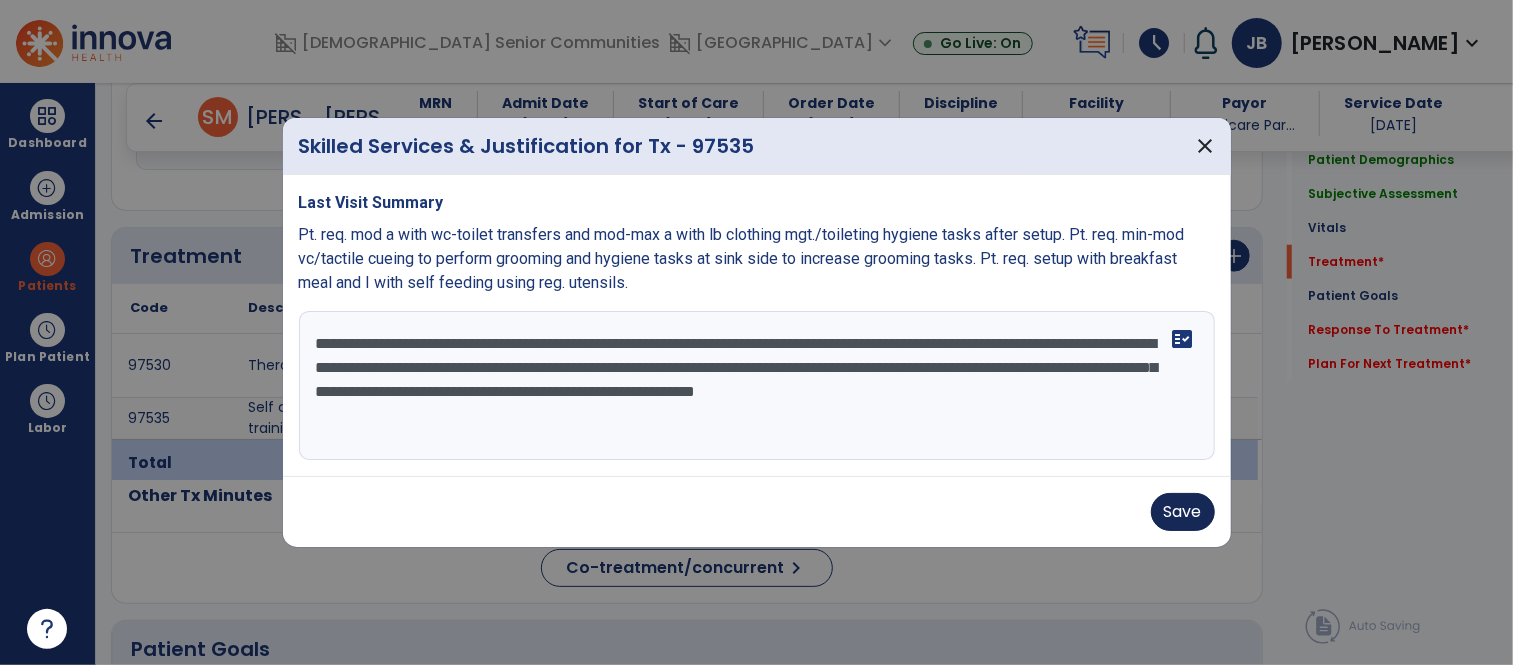 click on "Save" at bounding box center (757, 512) 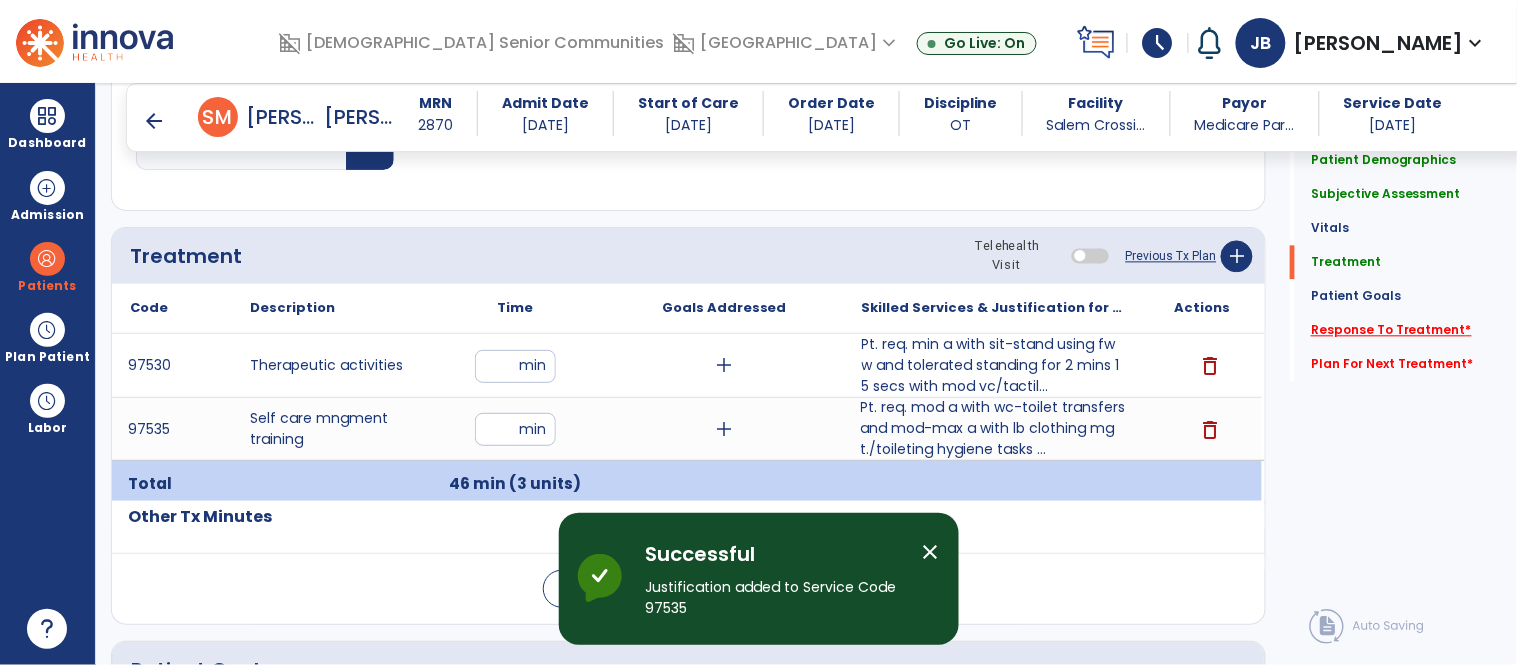 click on "Response To Treatment   *" 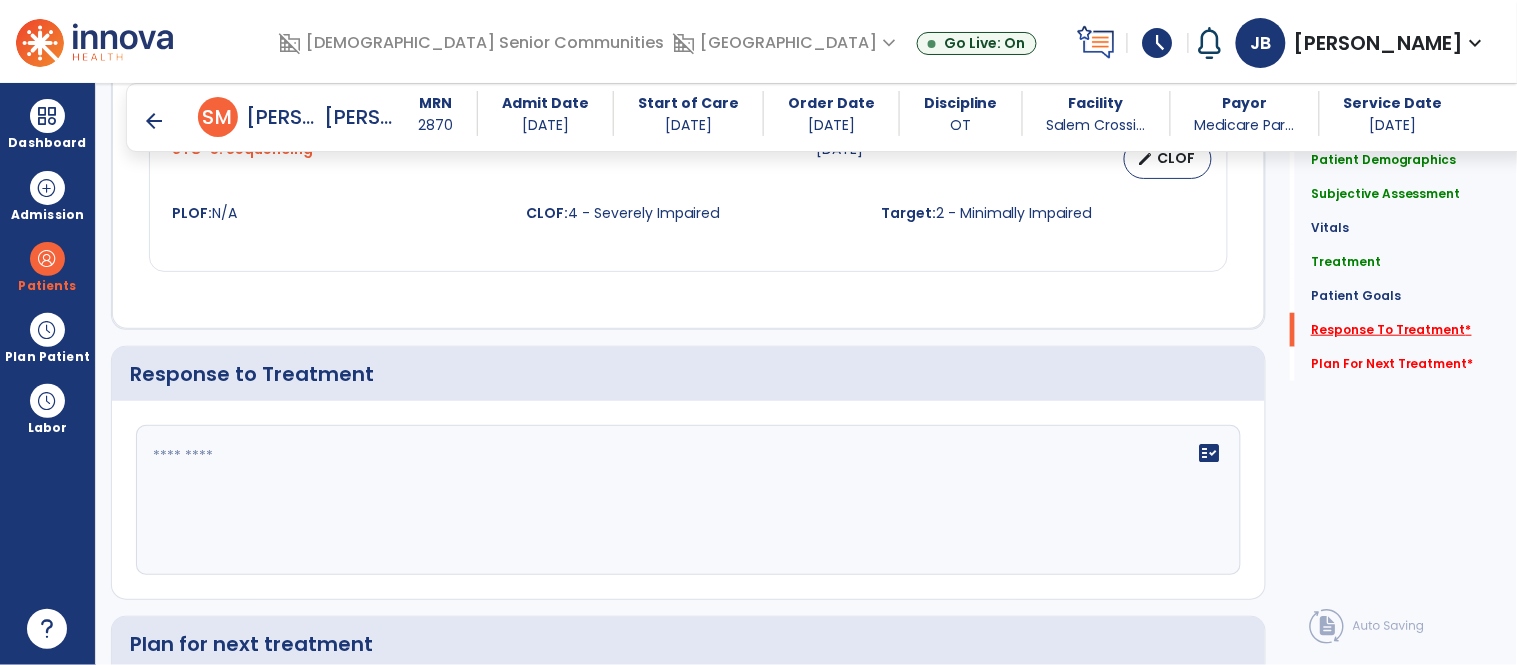 scroll, scrollTop: 2396, scrollLeft: 0, axis: vertical 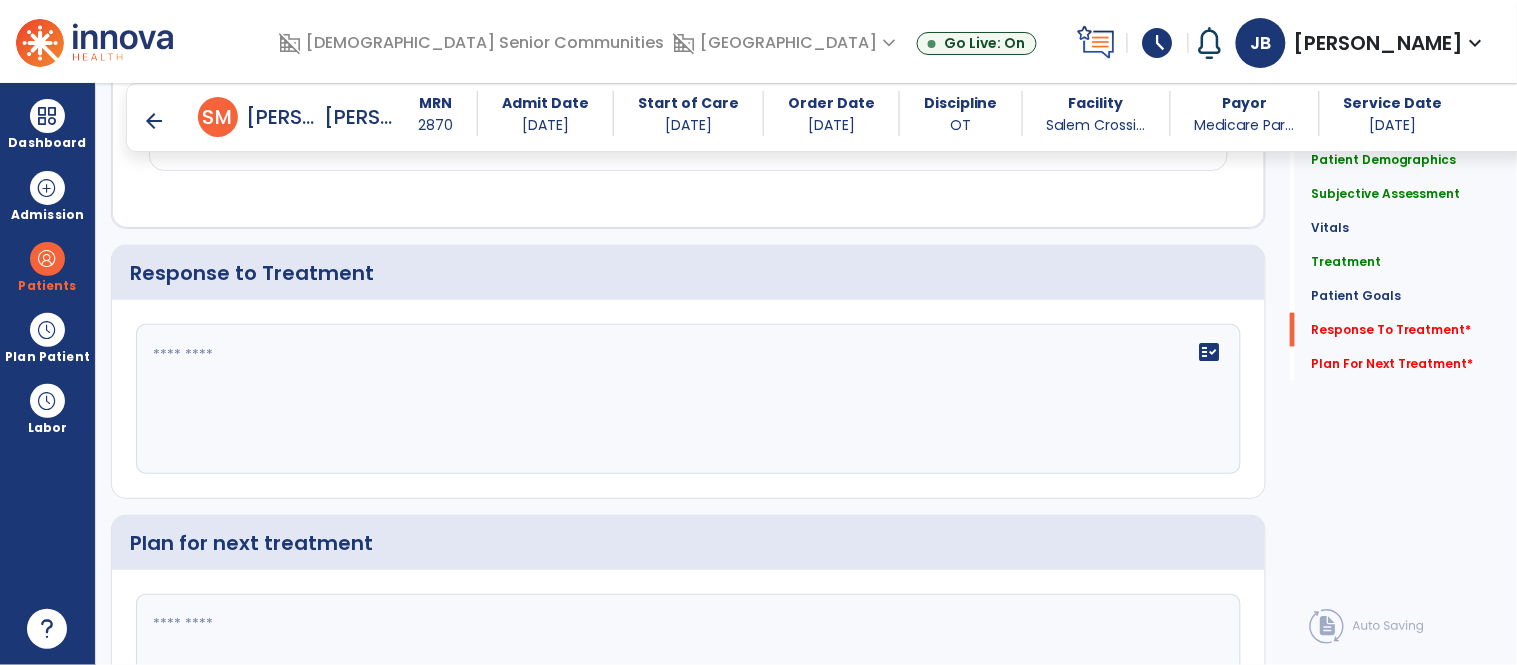 click on "fact_check" 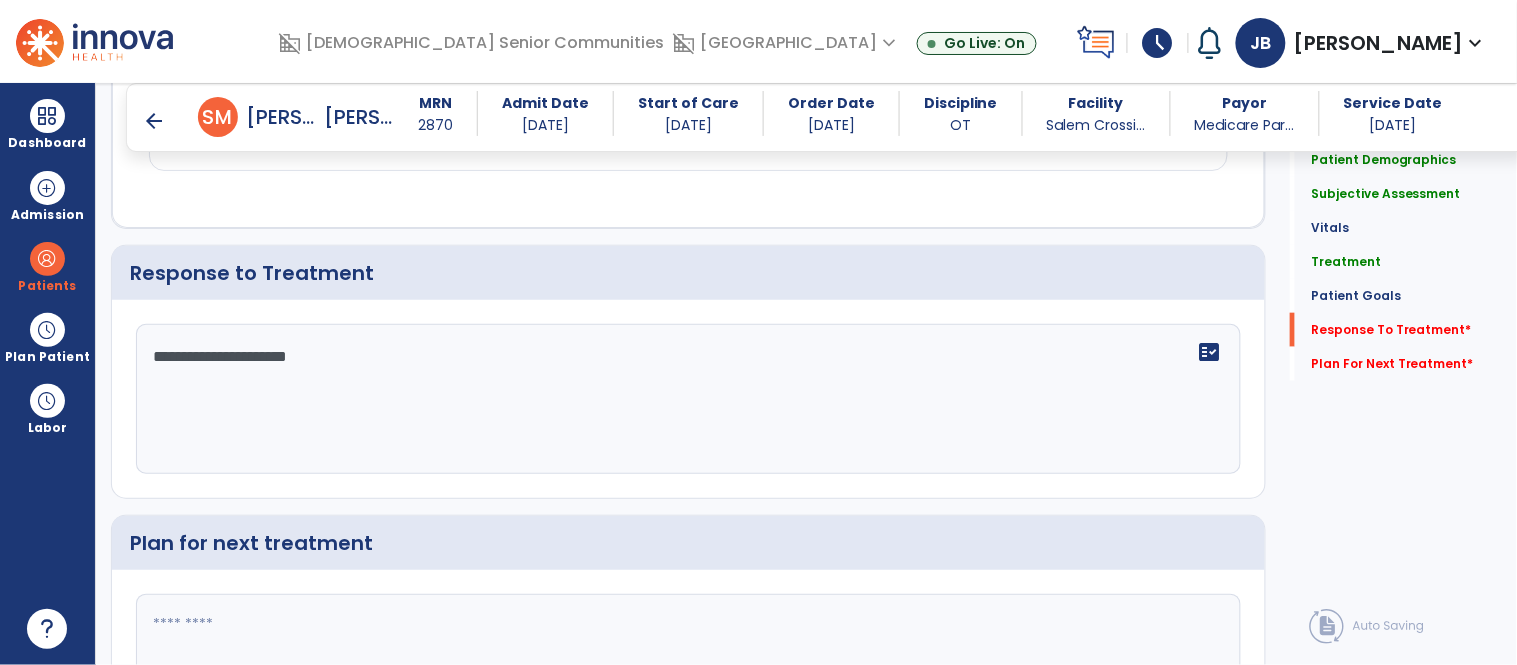 type on "**********" 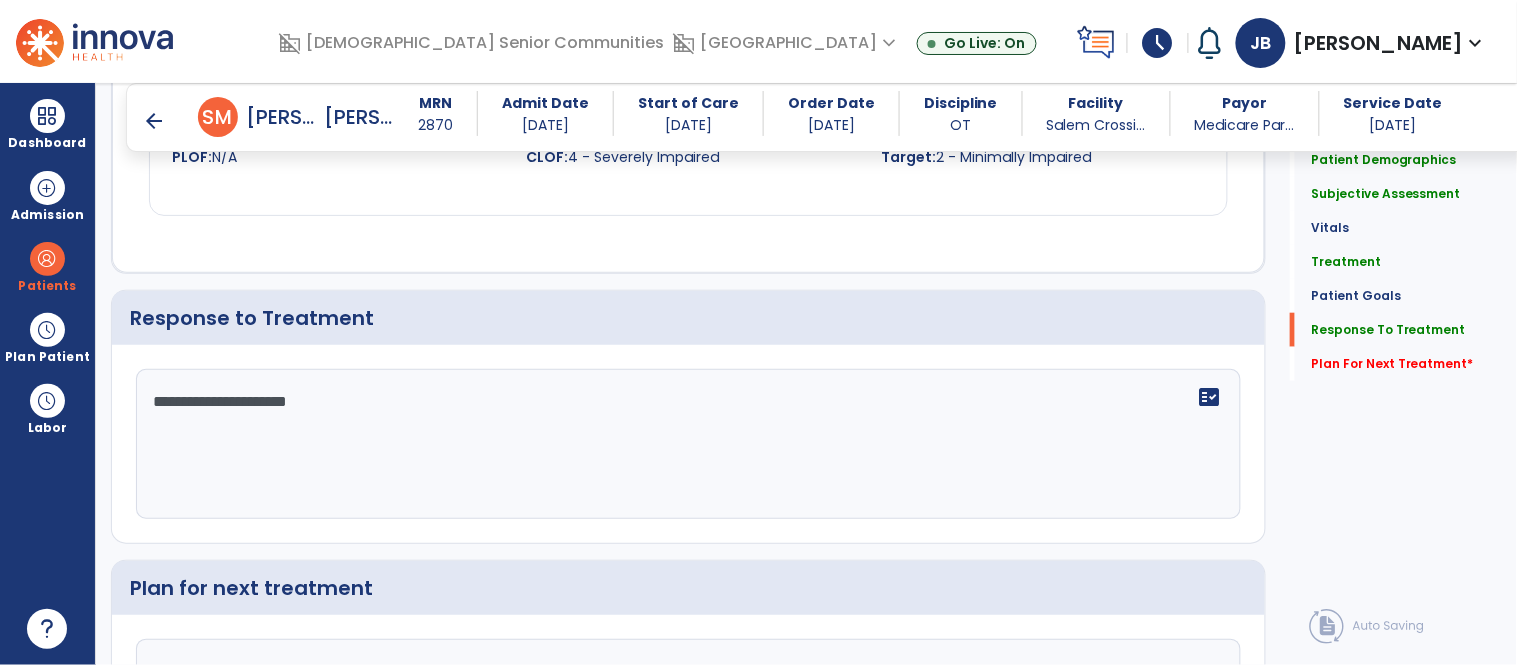 scroll, scrollTop: 2397, scrollLeft: 0, axis: vertical 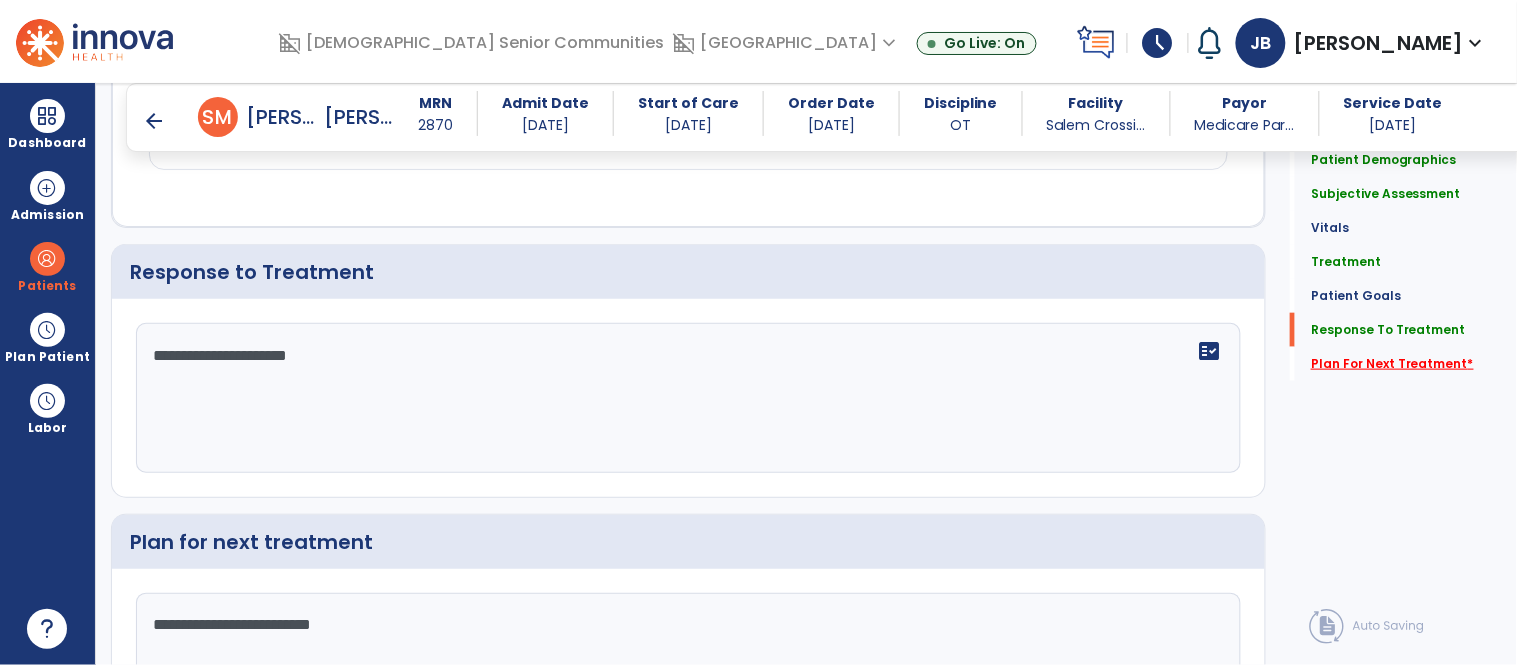 type on "**********" 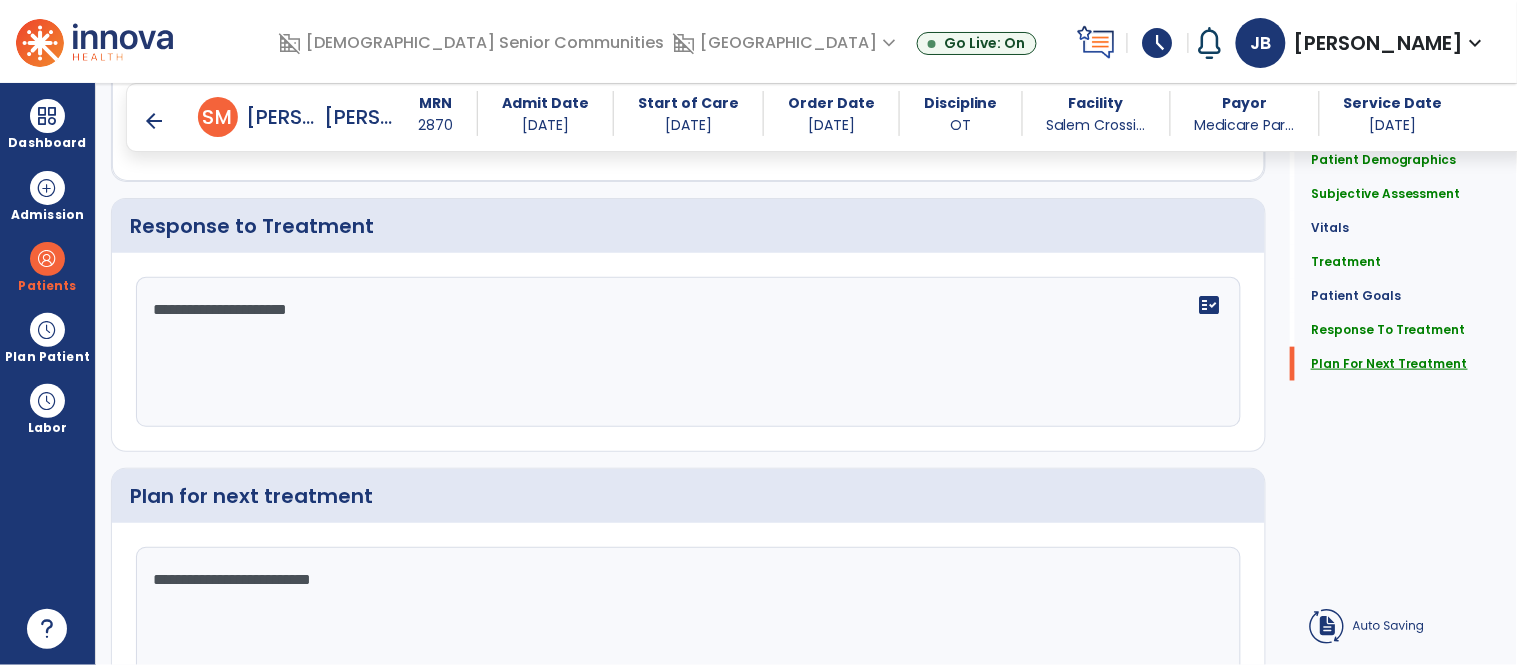 click on "Plan For Next Treatment" 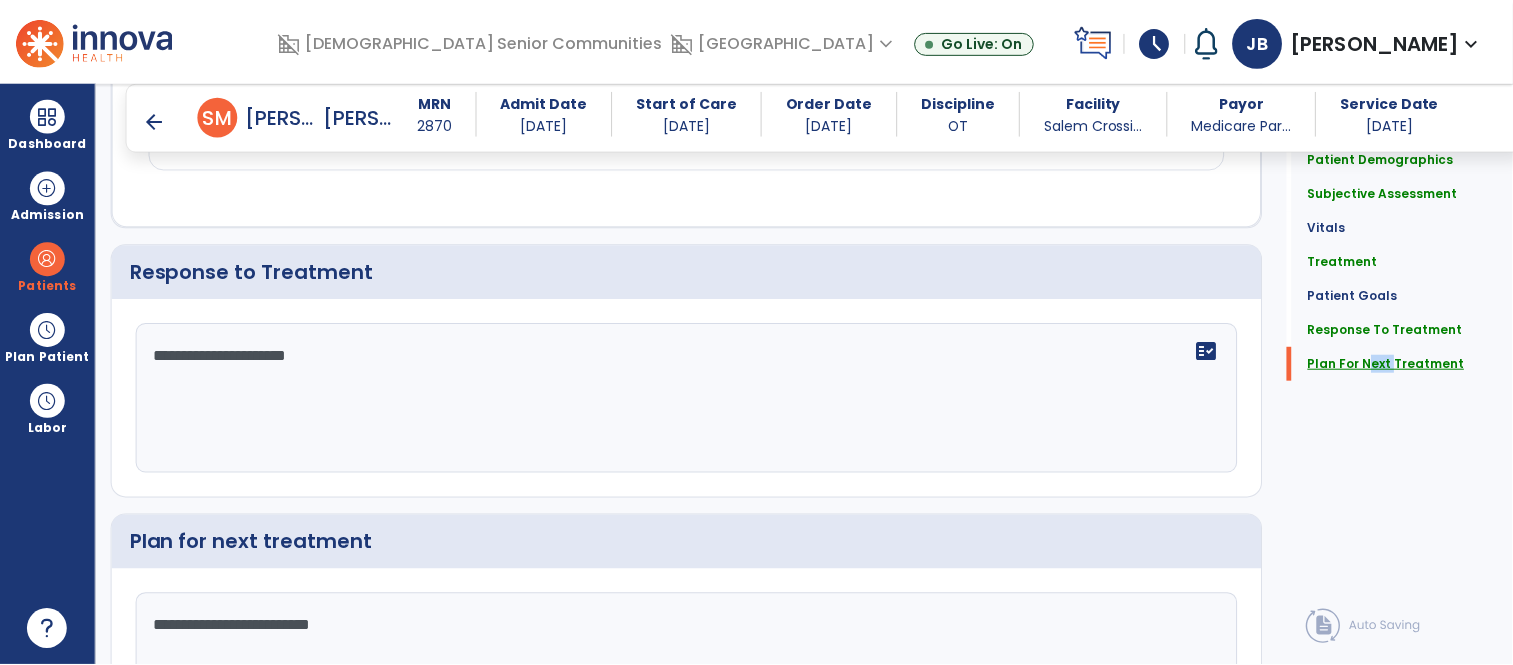 scroll, scrollTop: 2567, scrollLeft: 0, axis: vertical 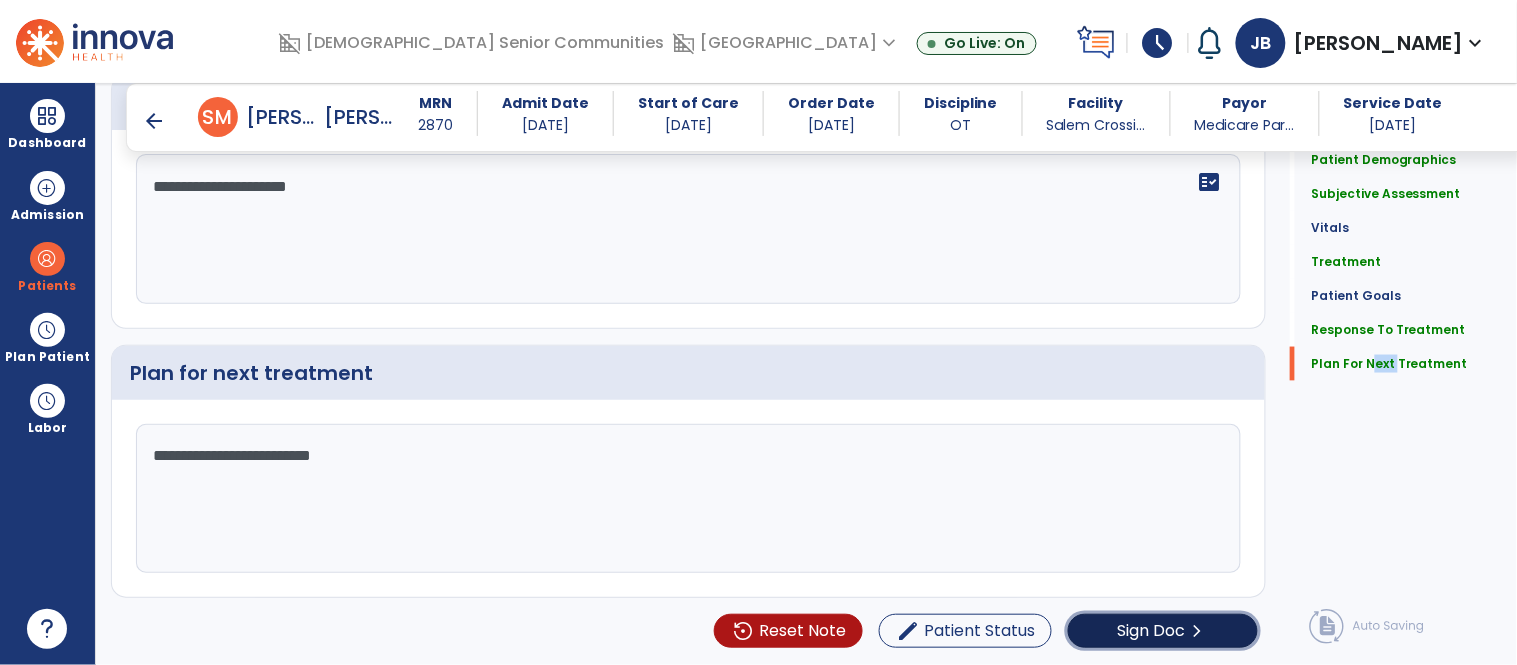 click on "Sign Doc  chevron_right" 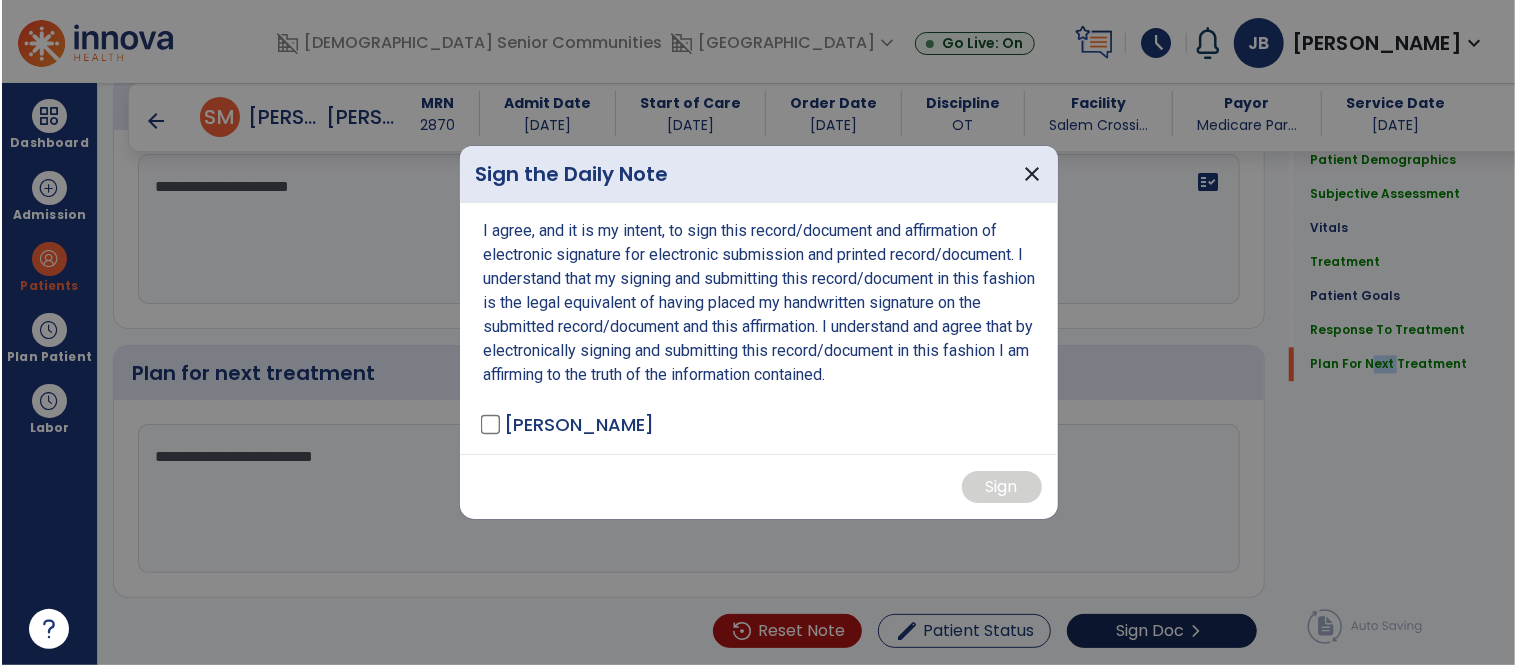 scroll, scrollTop: 2567, scrollLeft: 0, axis: vertical 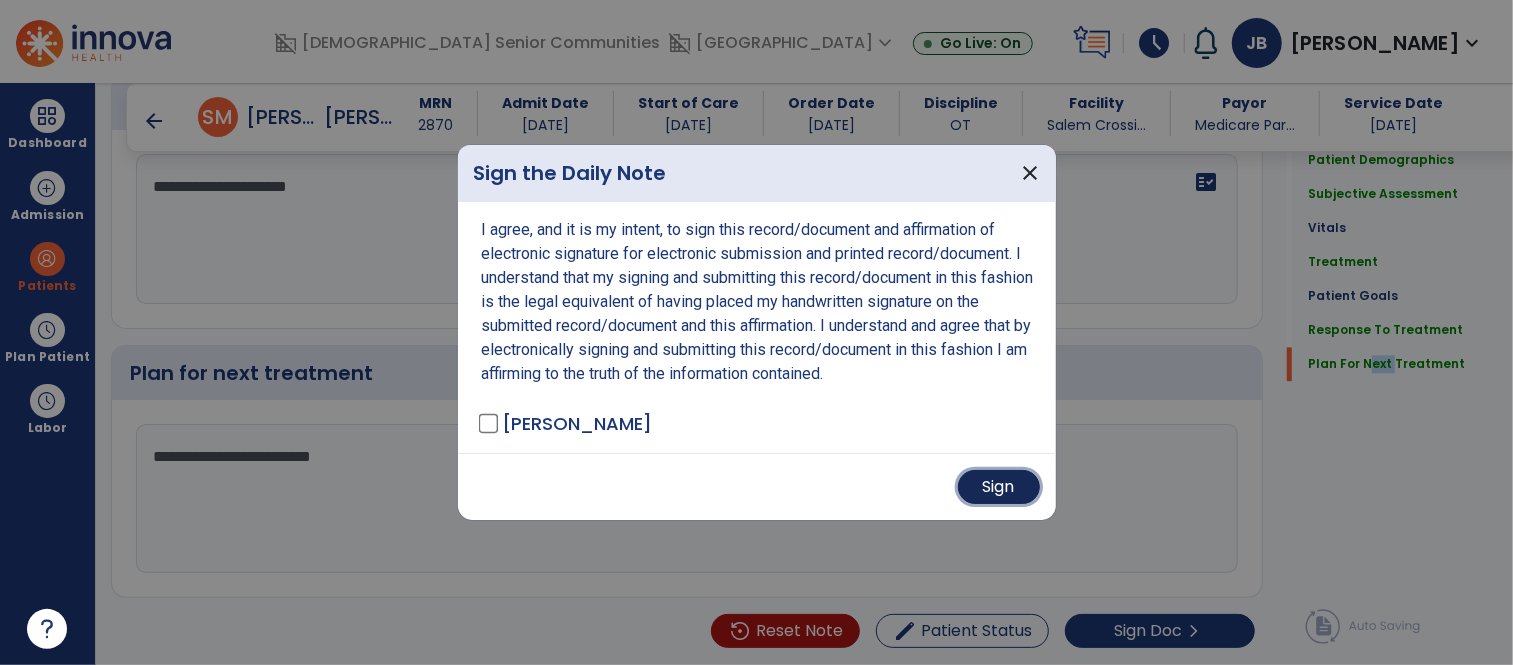 click on "Sign" at bounding box center [999, 487] 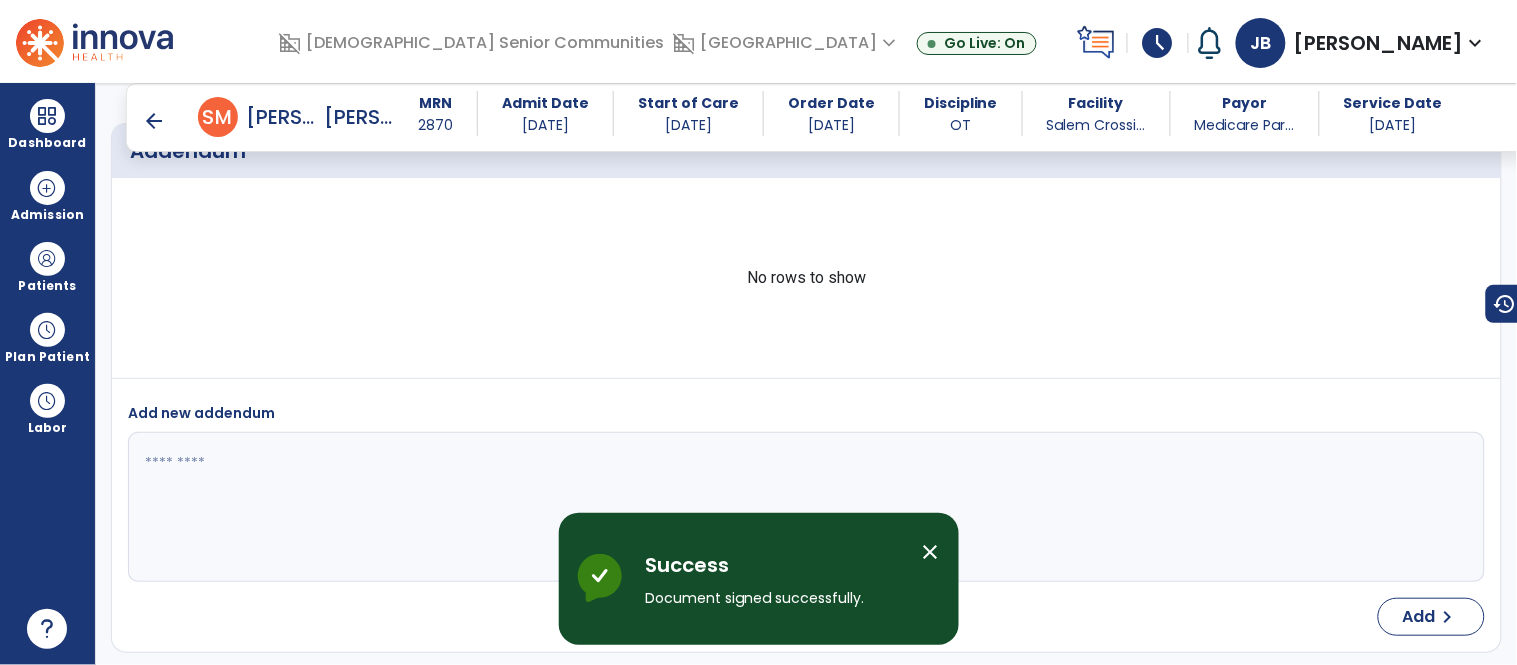 scroll, scrollTop: 3708, scrollLeft: 0, axis: vertical 